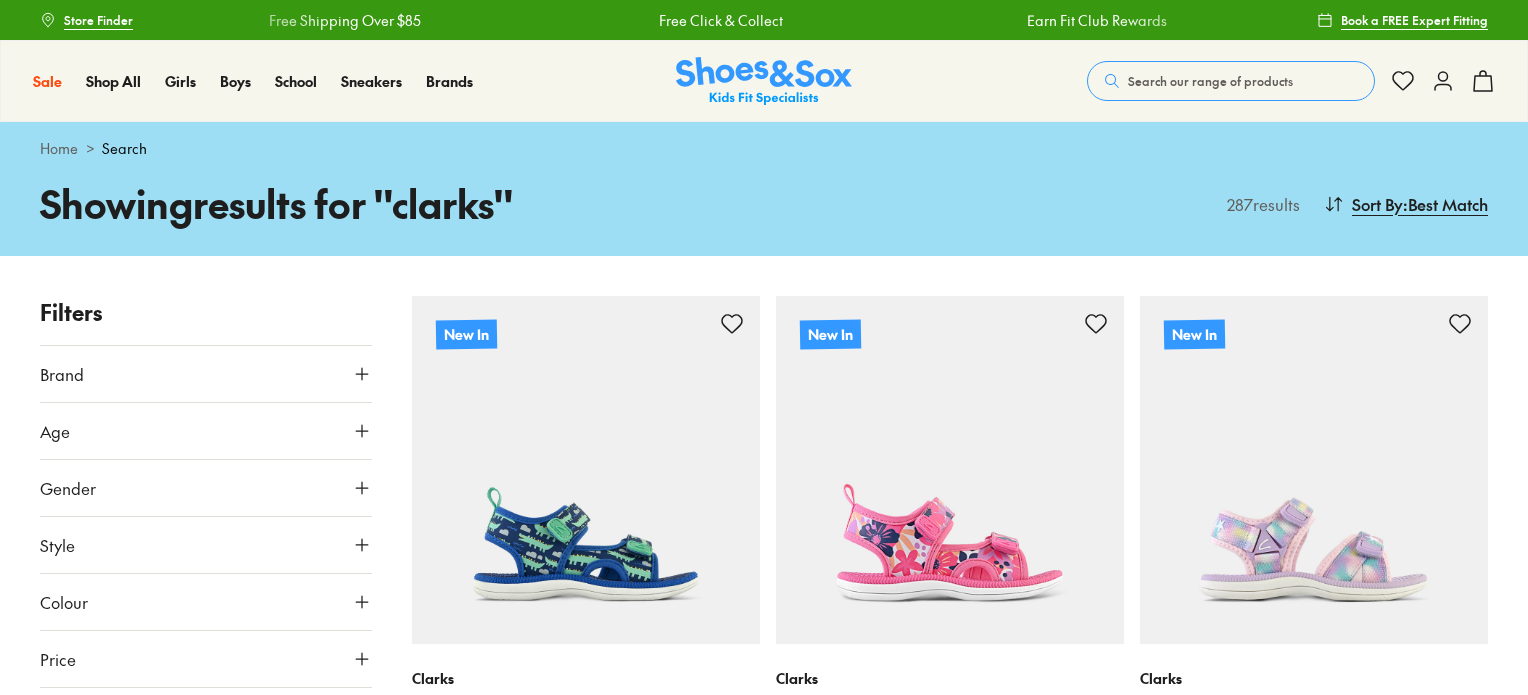 scroll, scrollTop: 0, scrollLeft: 0, axis: both 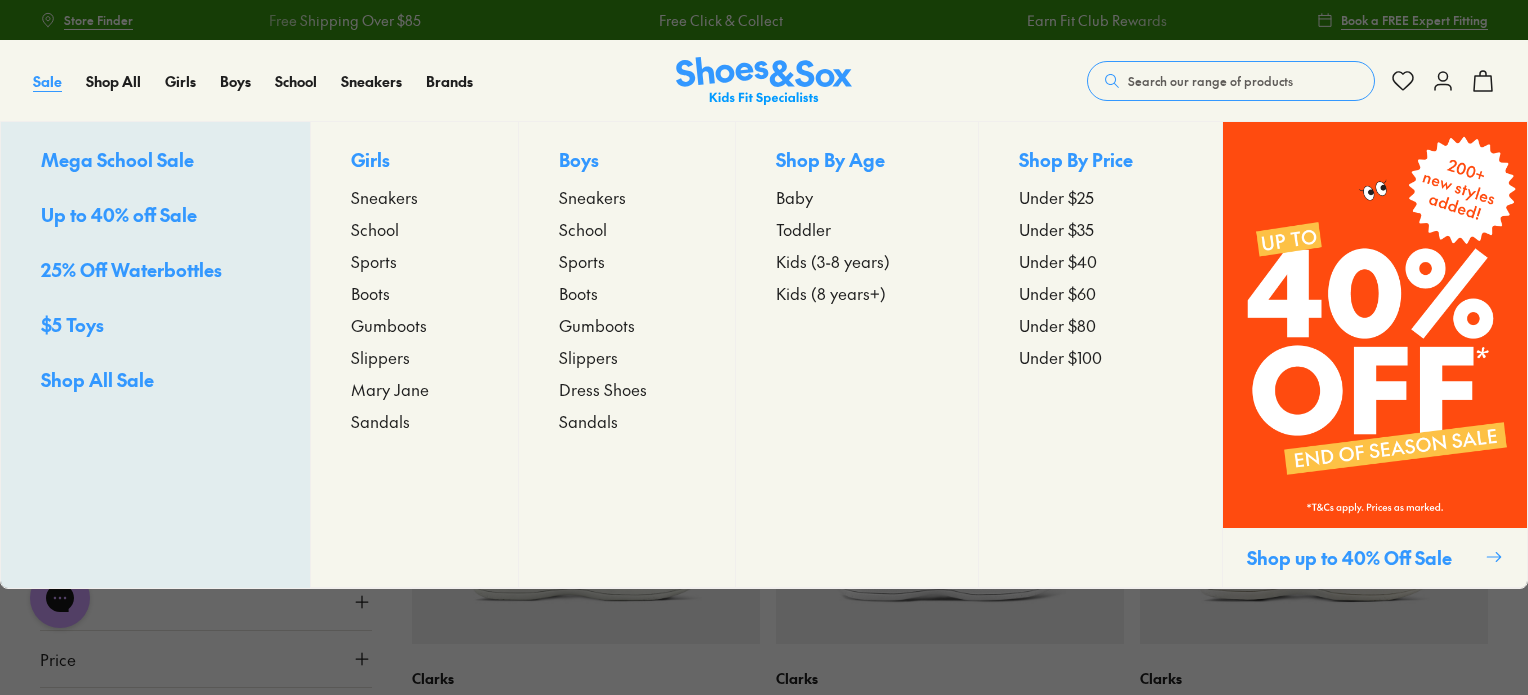 click on "Sale" at bounding box center [47, 81] 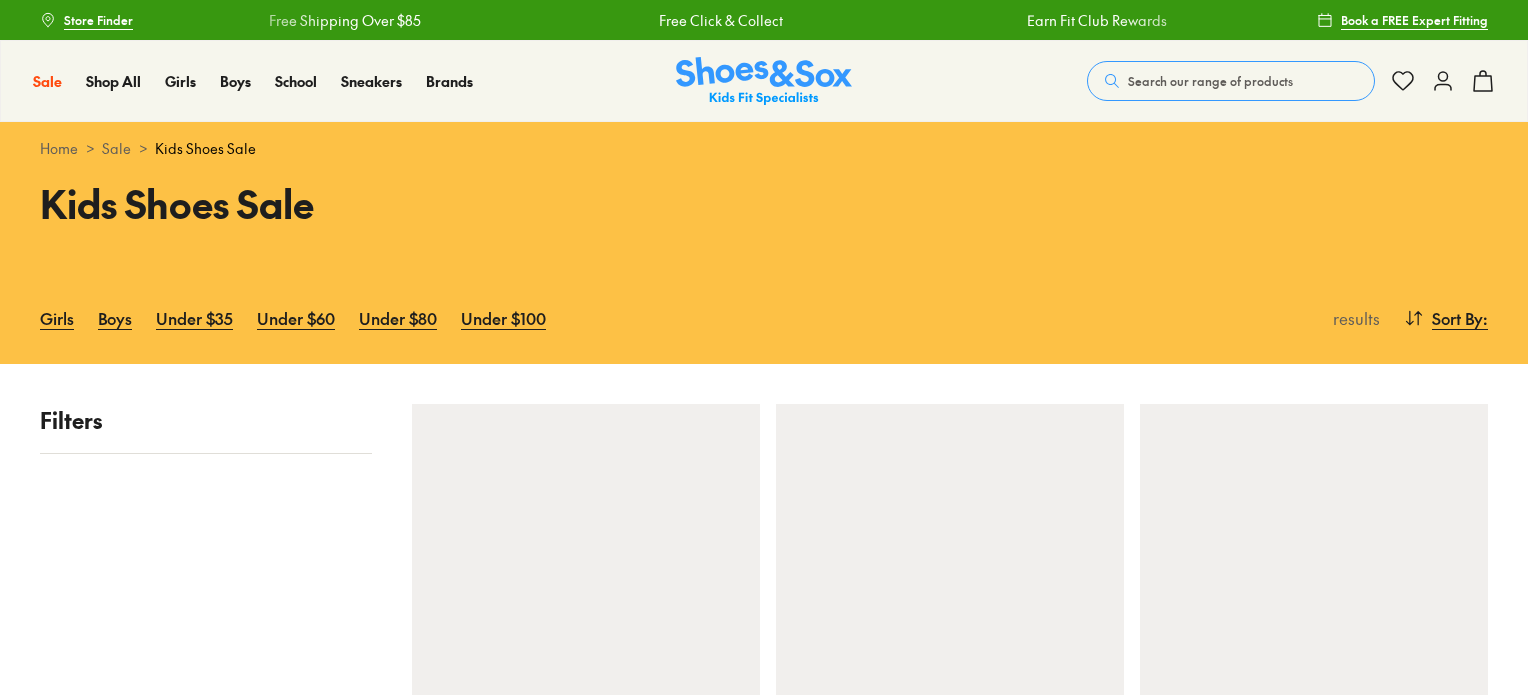 scroll, scrollTop: 0, scrollLeft: 0, axis: both 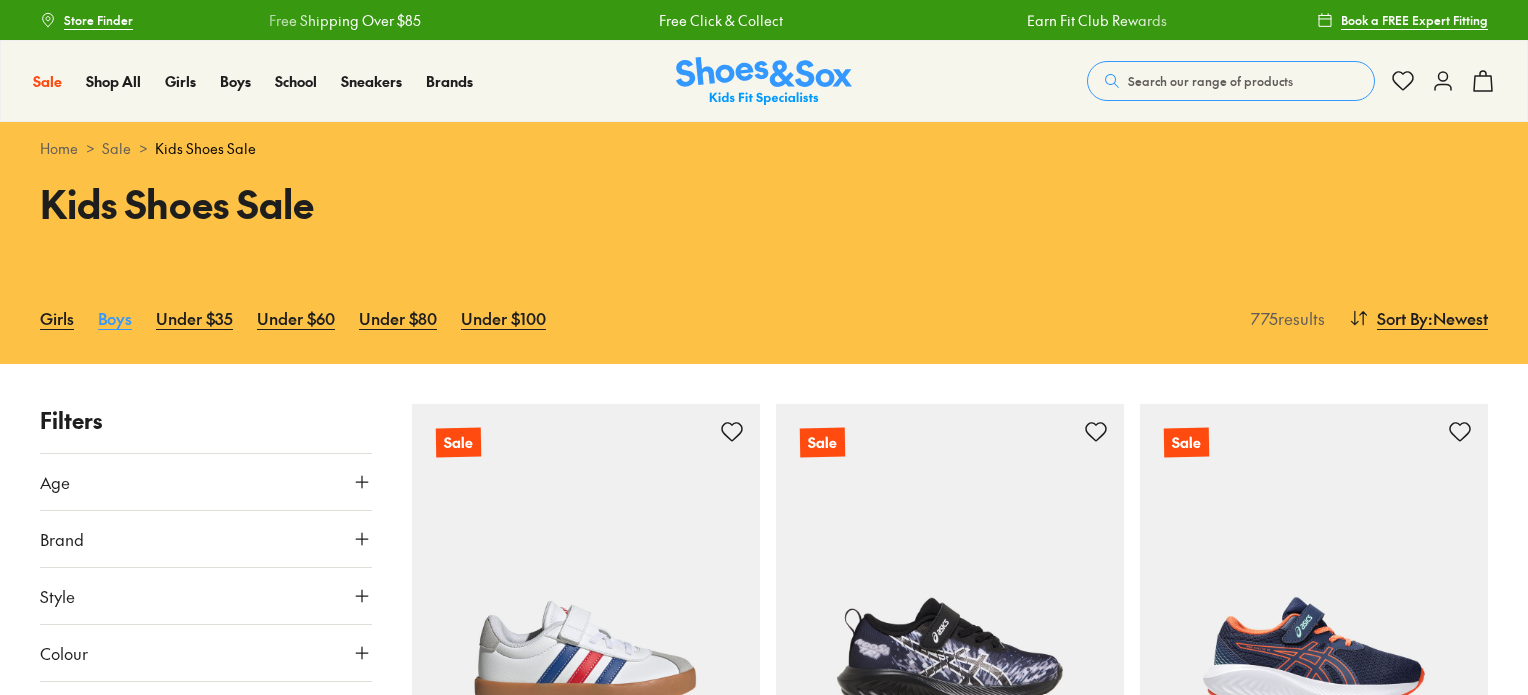 click on "Boys" at bounding box center [115, 318] 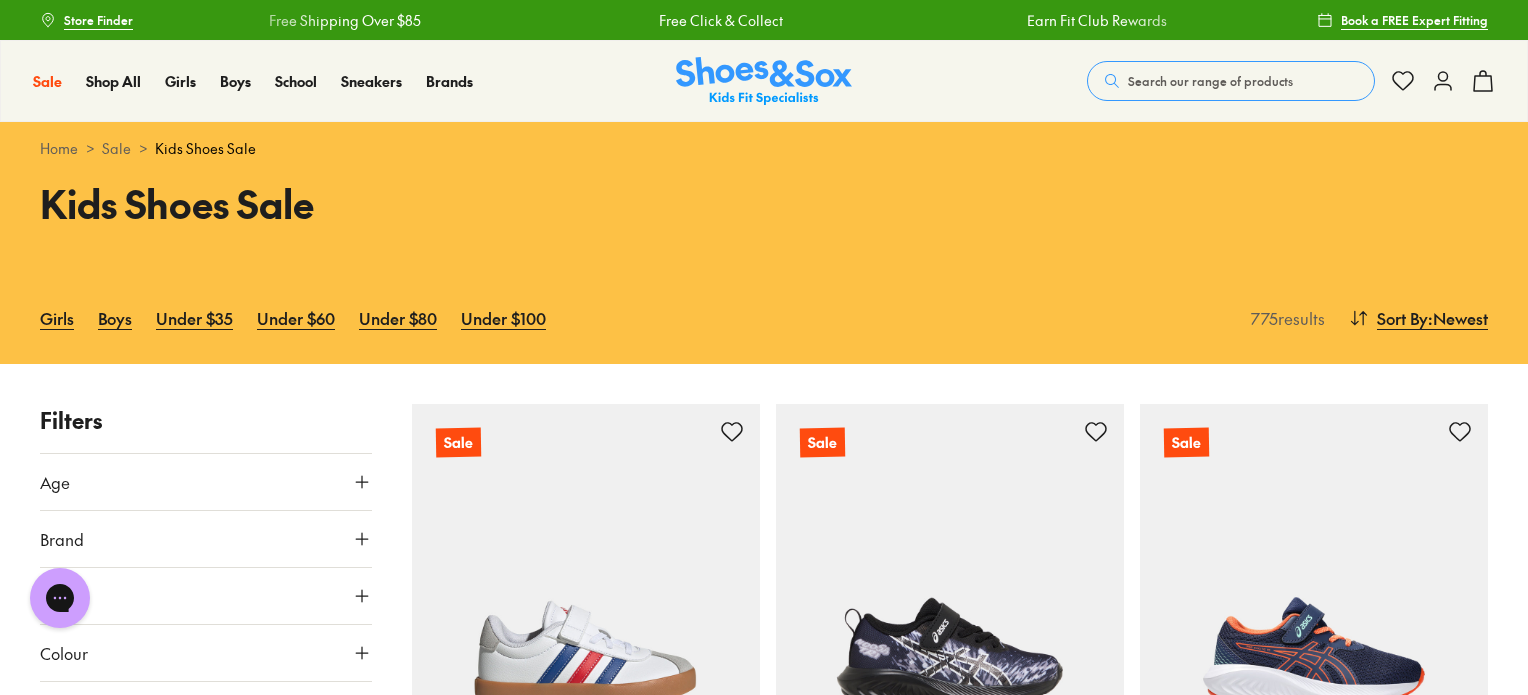 scroll, scrollTop: 0, scrollLeft: 0, axis: both 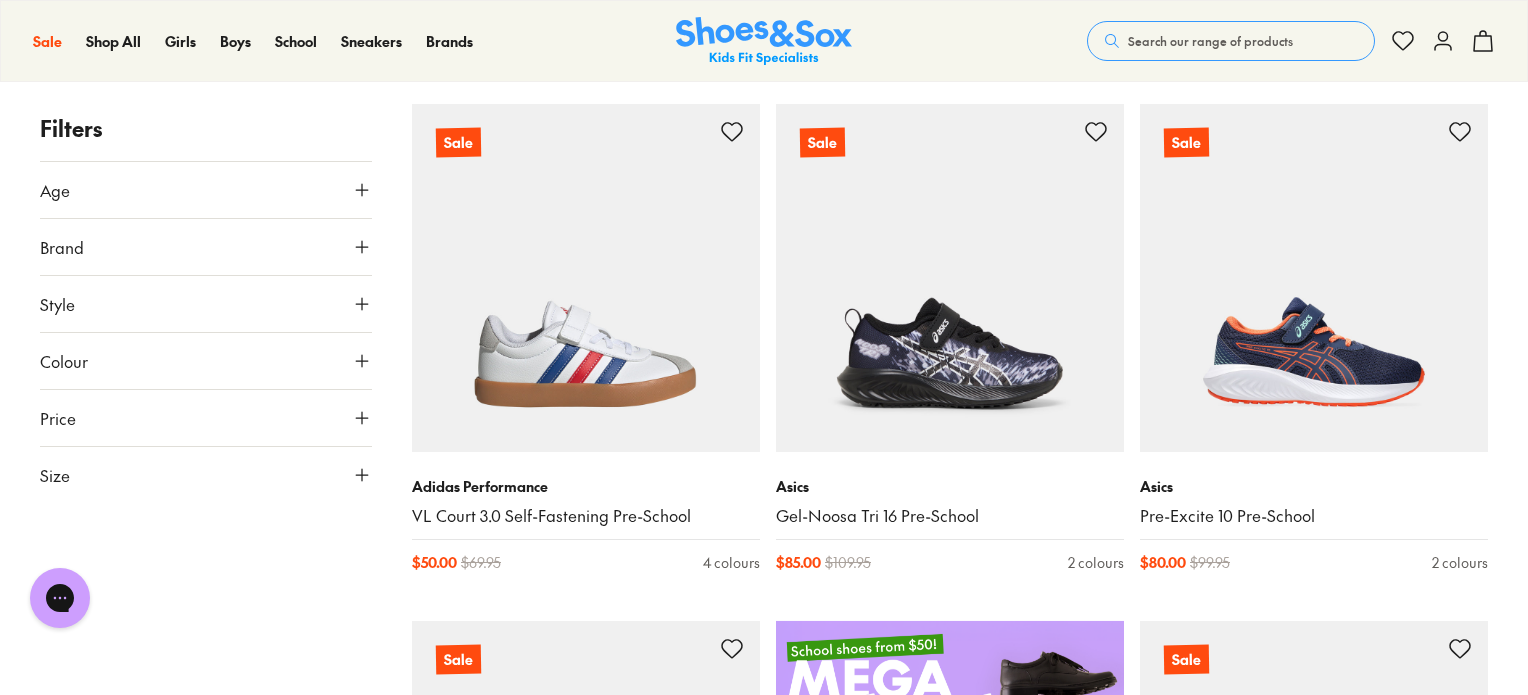 click on "Size" at bounding box center [206, 475] 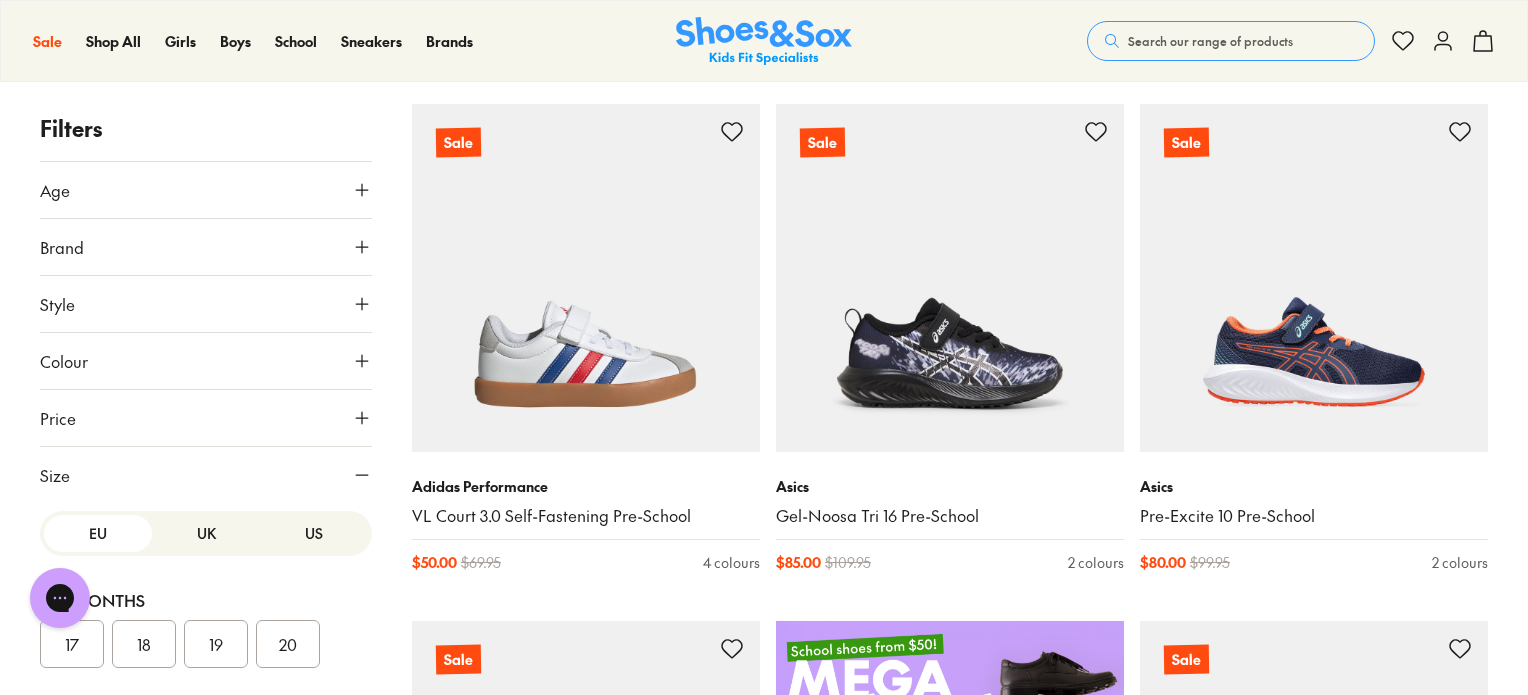 scroll, scrollTop: 190, scrollLeft: 0, axis: vertical 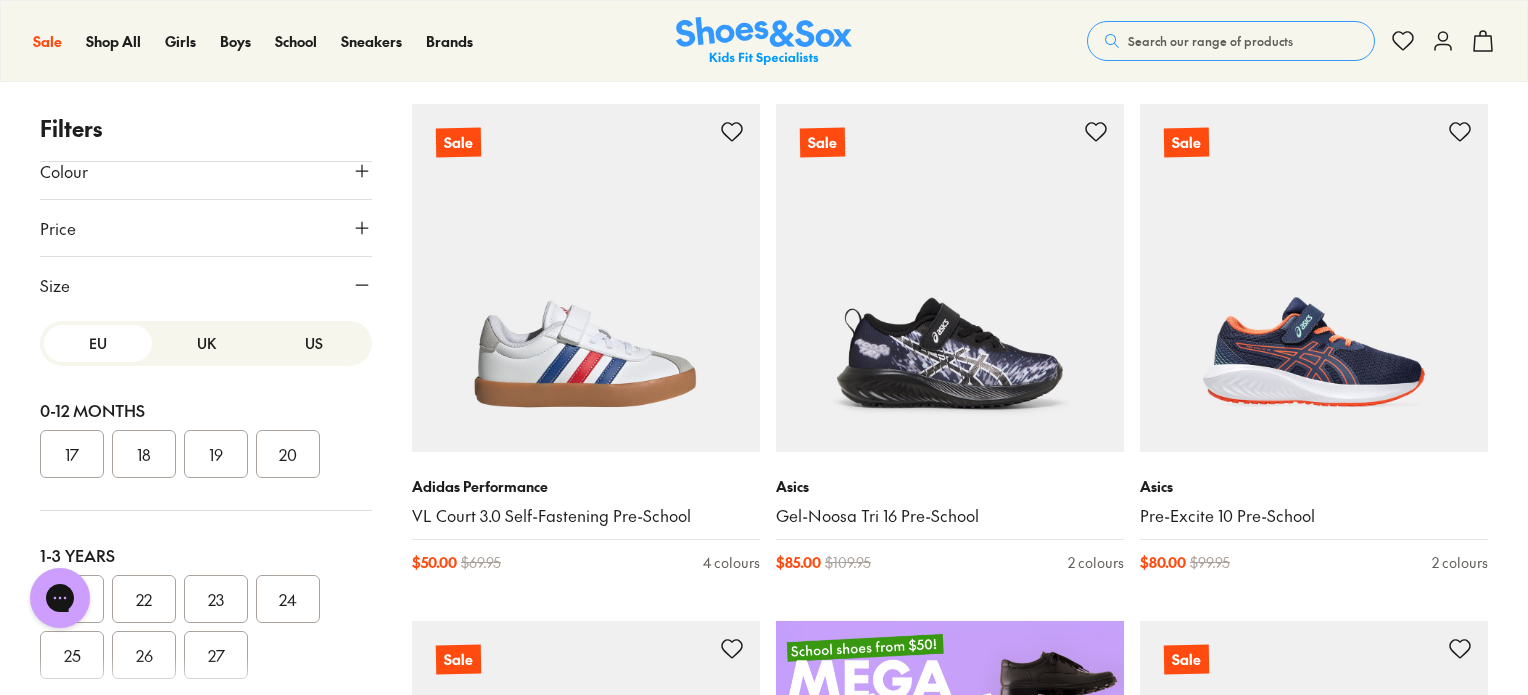 click on "US" at bounding box center (314, 343) 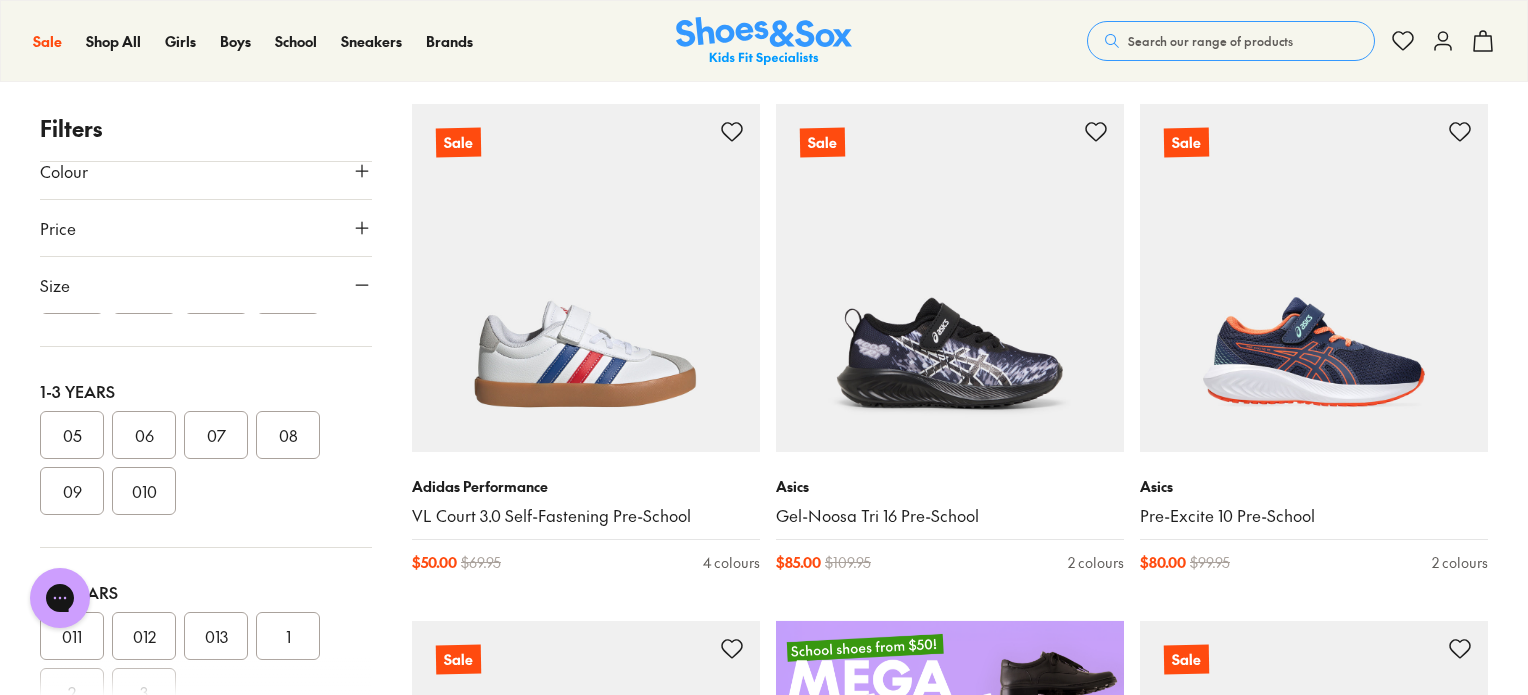 scroll, scrollTop: 200, scrollLeft: 0, axis: vertical 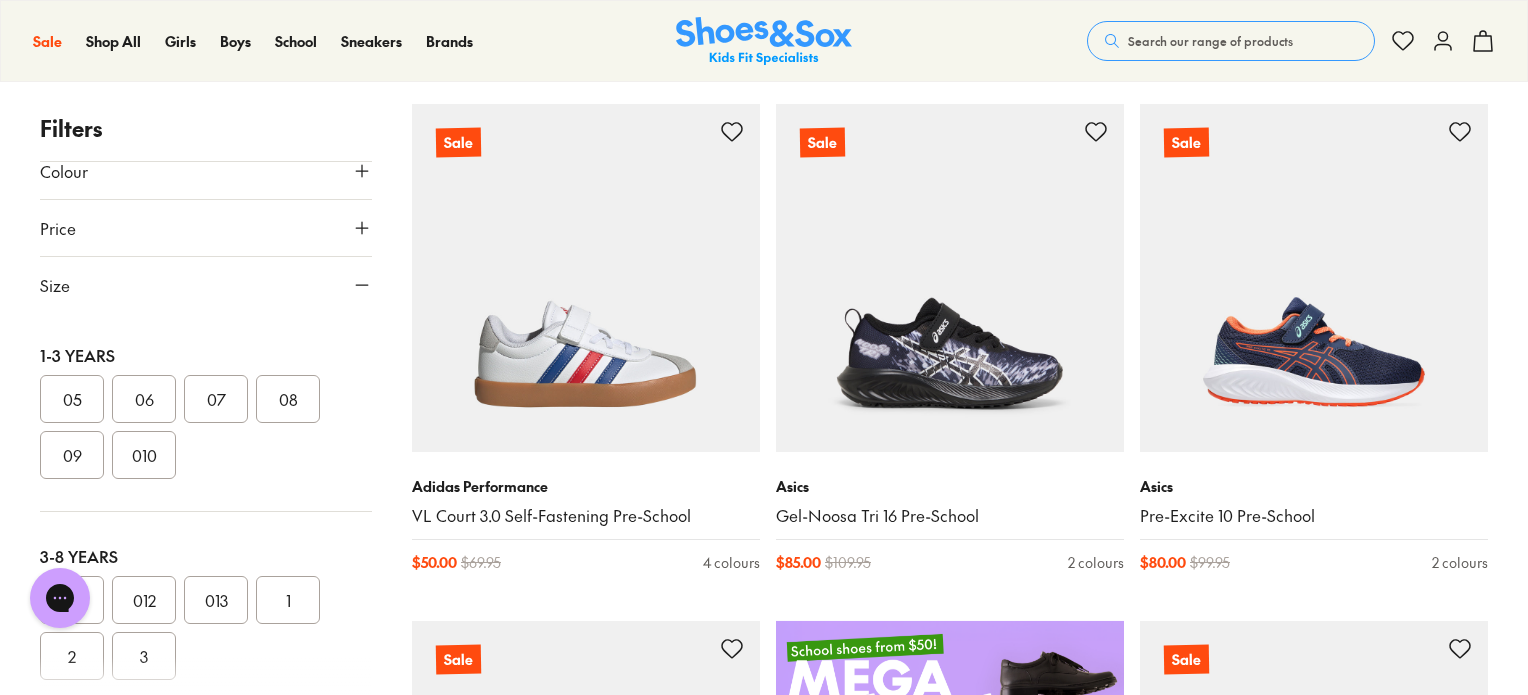 click on "010" at bounding box center (144, 455) 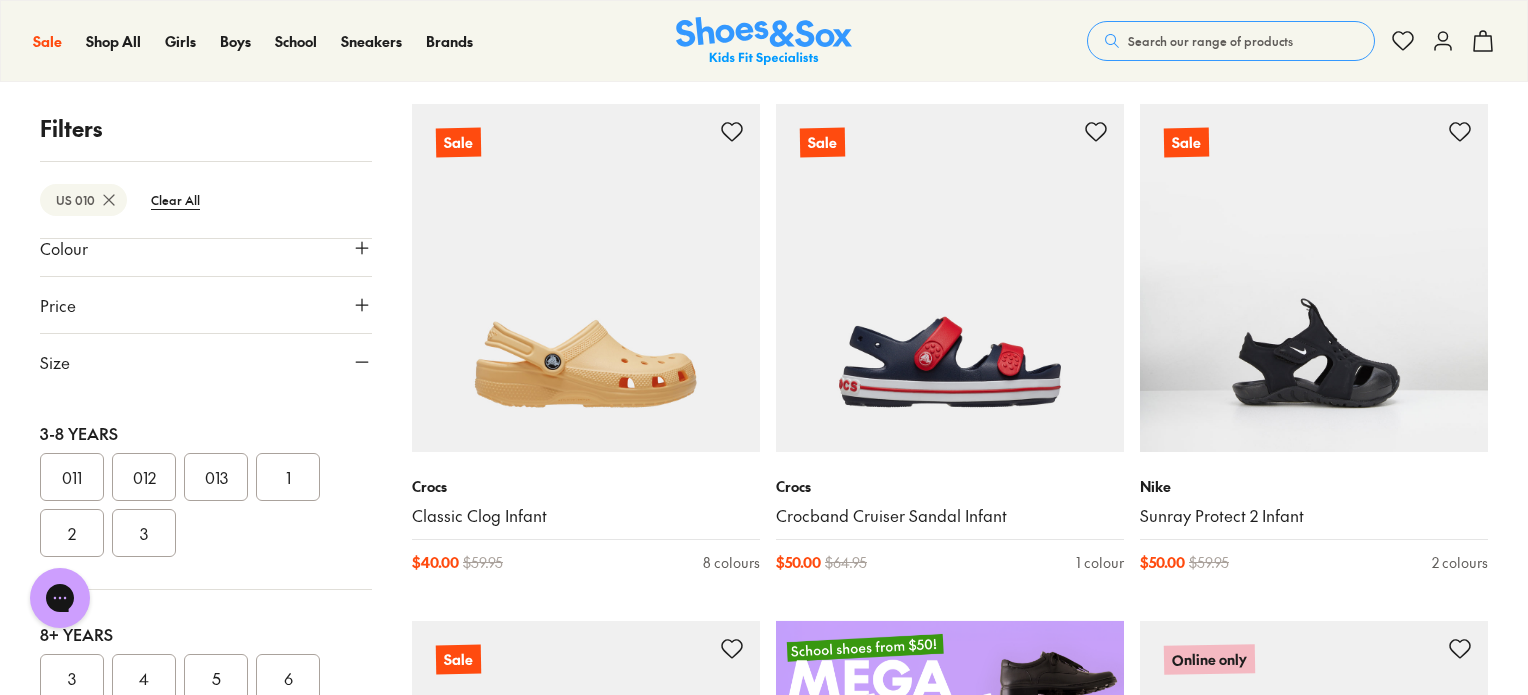 scroll, scrollTop: 500, scrollLeft: 0, axis: vertical 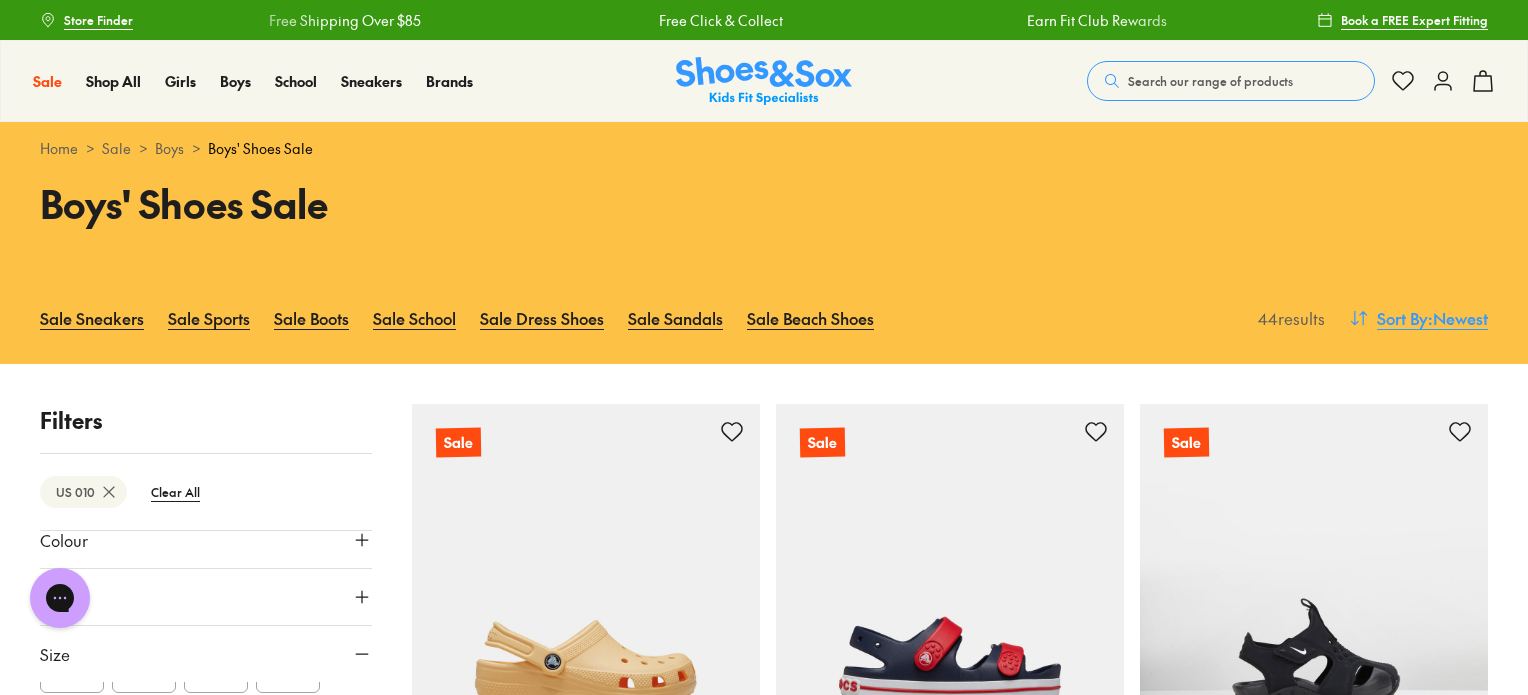 click on "Sort By" at bounding box center (1402, 318) 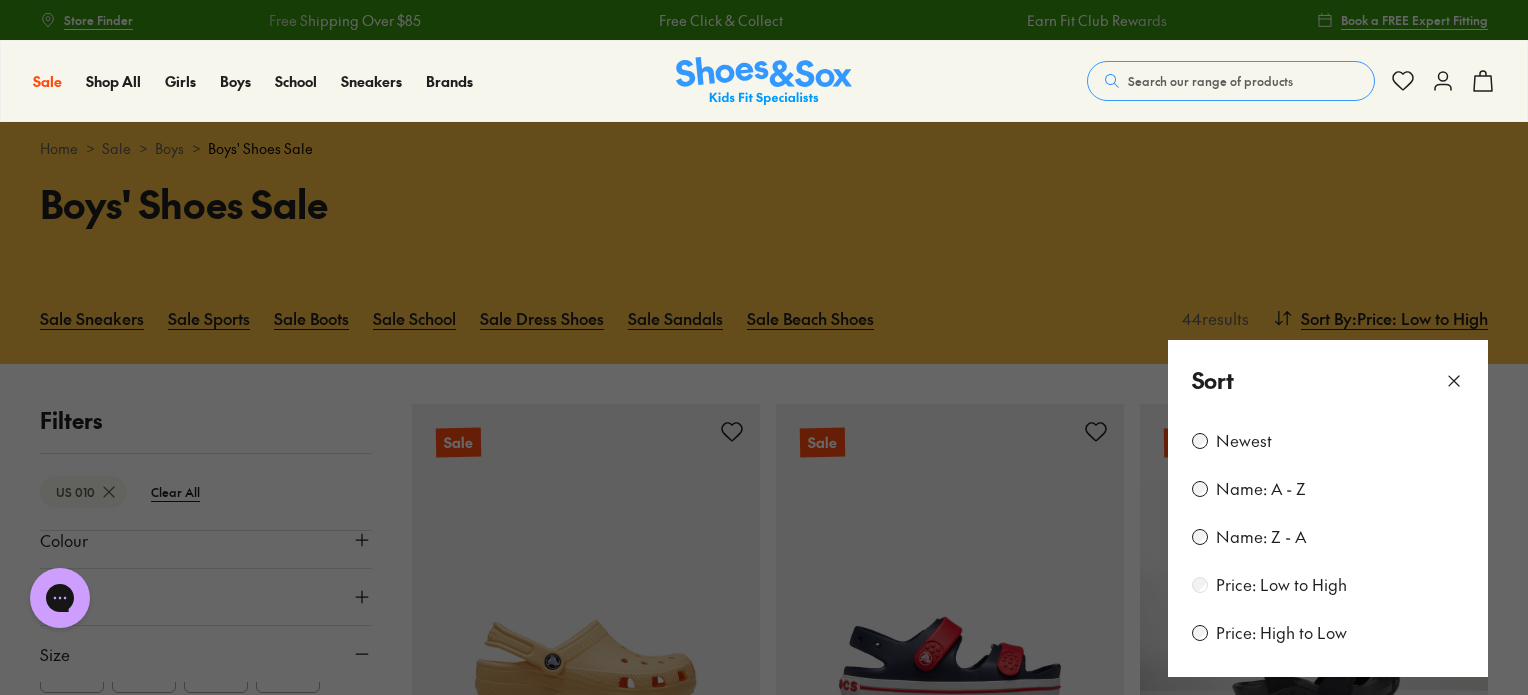 scroll, scrollTop: 80, scrollLeft: 0, axis: vertical 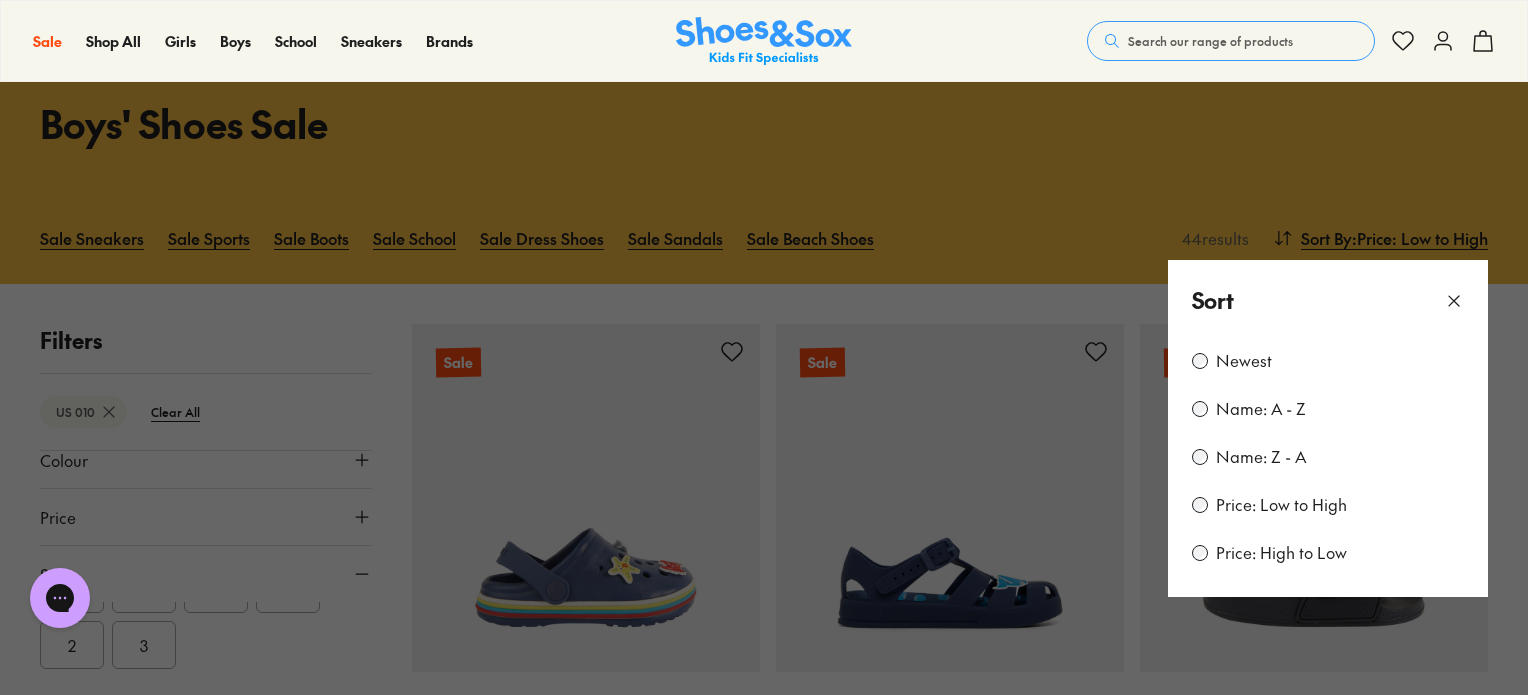 click at bounding box center (764, 347) 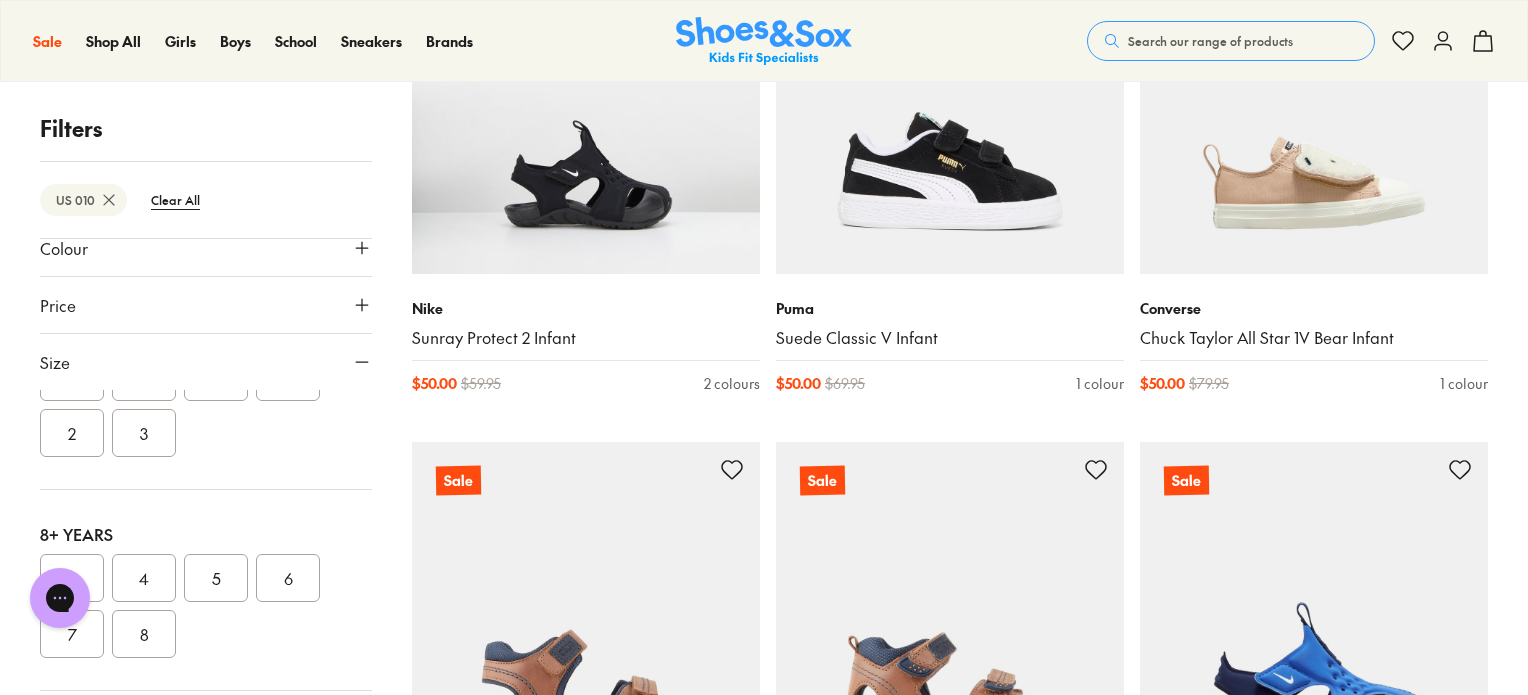 scroll, scrollTop: 3580, scrollLeft: 0, axis: vertical 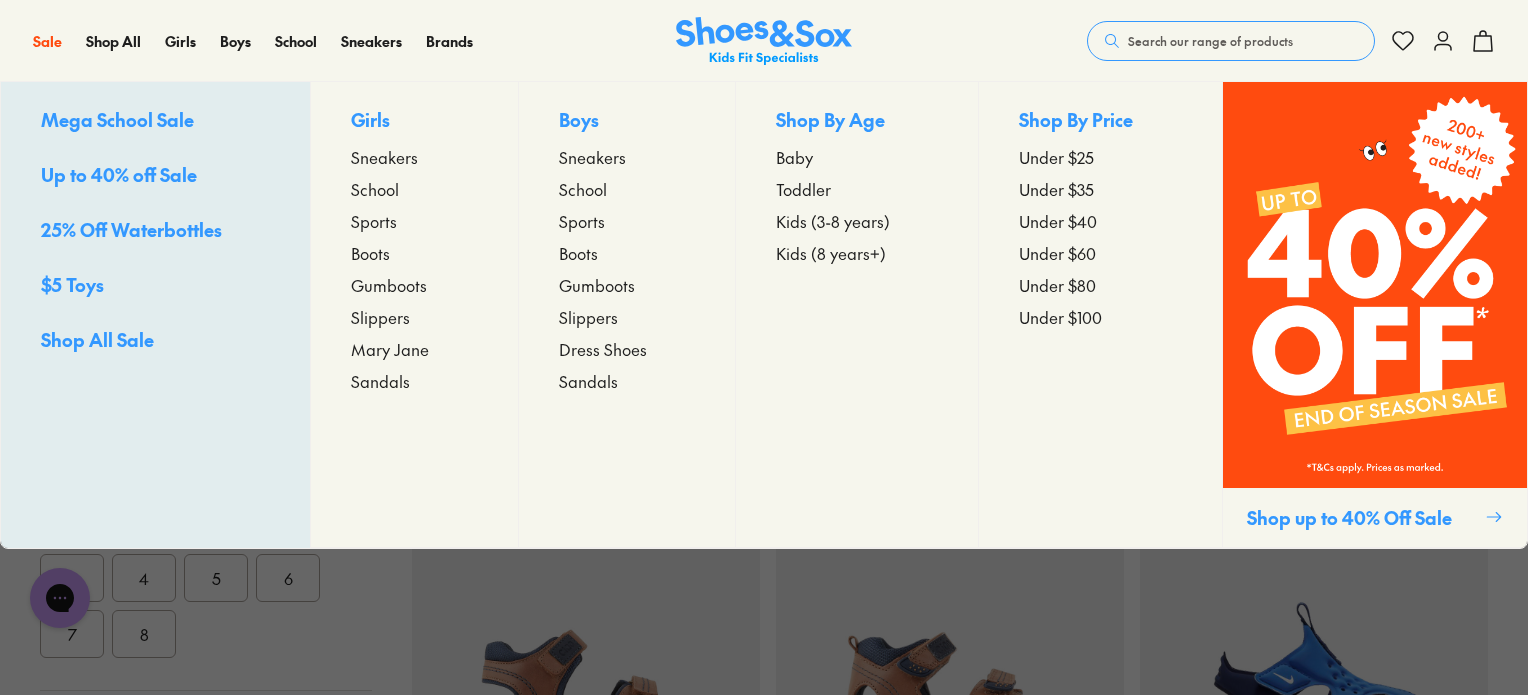 click on "Sale
Mega School Sale
Up to 40% off Sale
25% Off Waterbottles
$5 Toys
Shop All Sale
Girls
Sneakers
School
Sports
Boots
Gumboots
Slippers
Sandals" at bounding box center (59, 41) 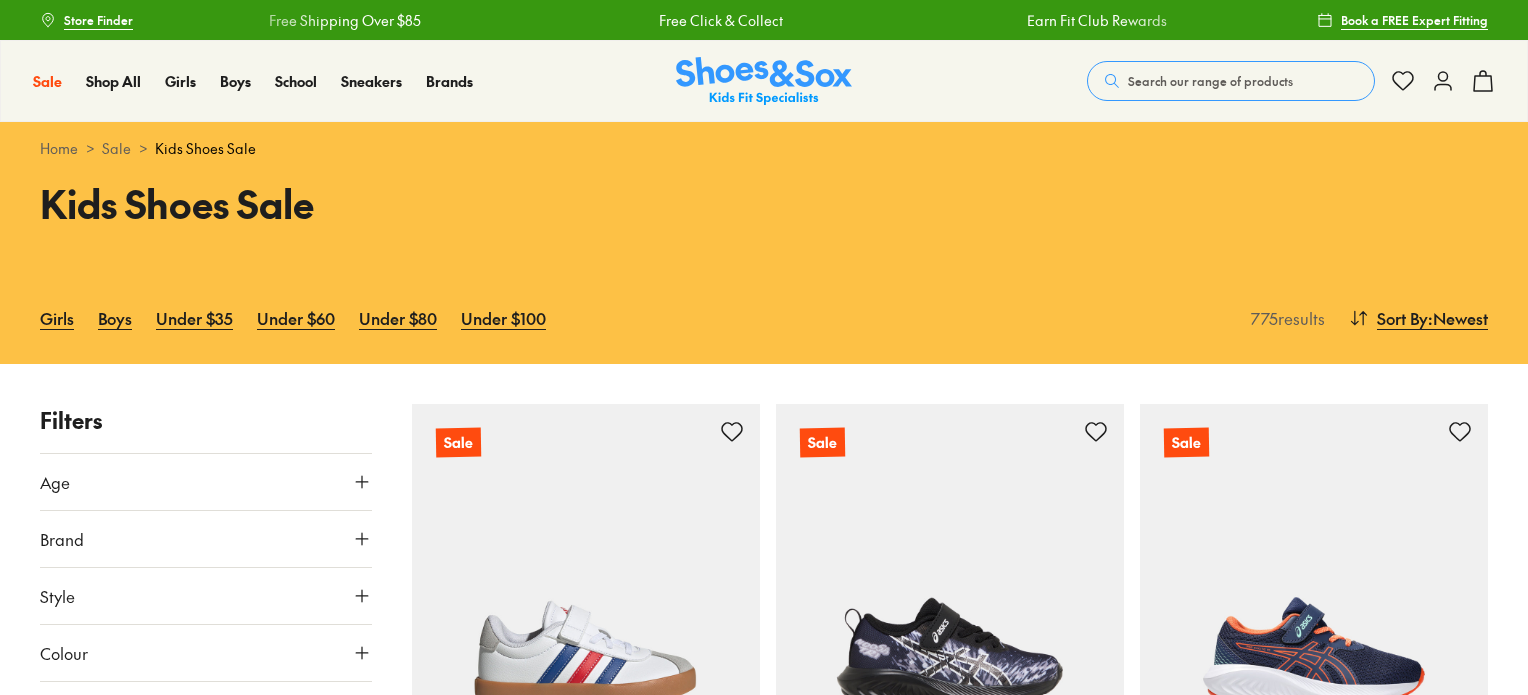 scroll, scrollTop: 0, scrollLeft: 0, axis: both 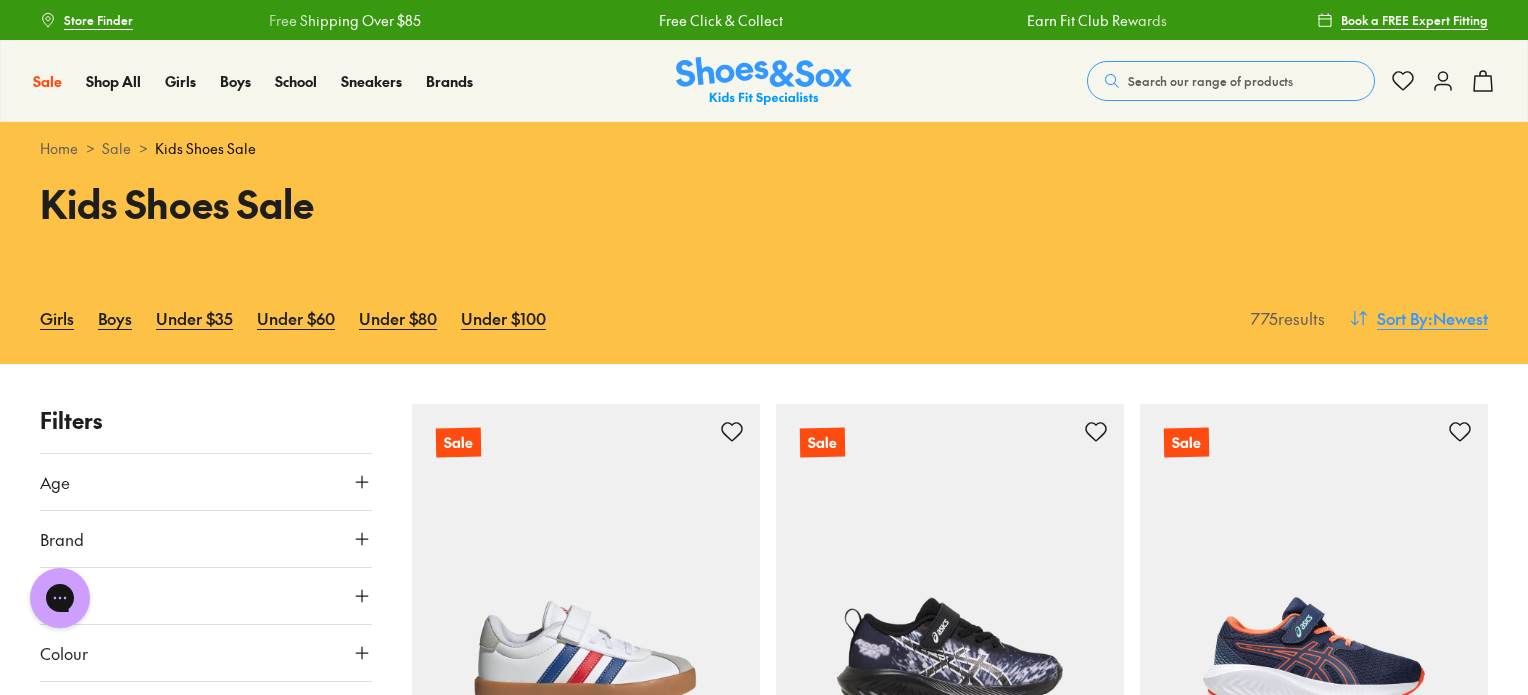 click on ":  Newest" at bounding box center (1458, 318) 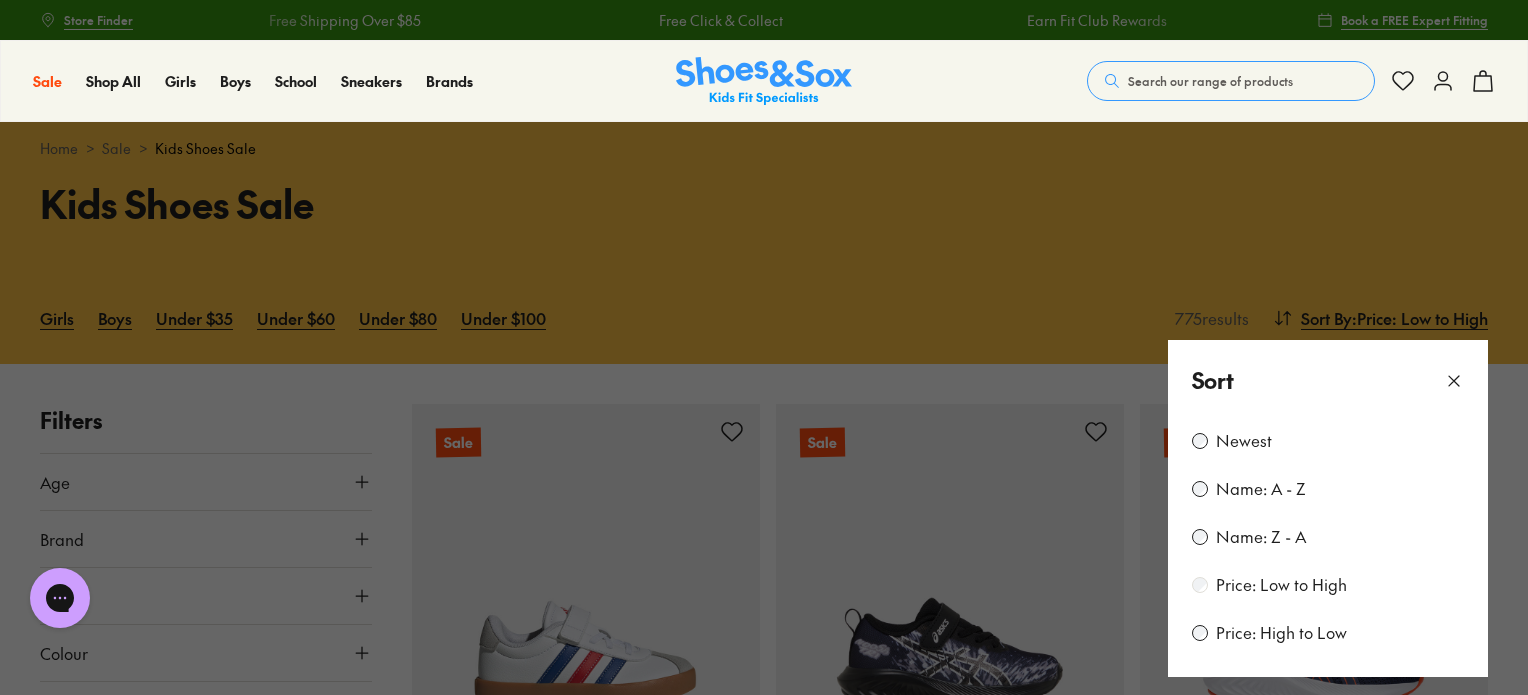scroll, scrollTop: 96, scrollLeft: 0, axis: vertical 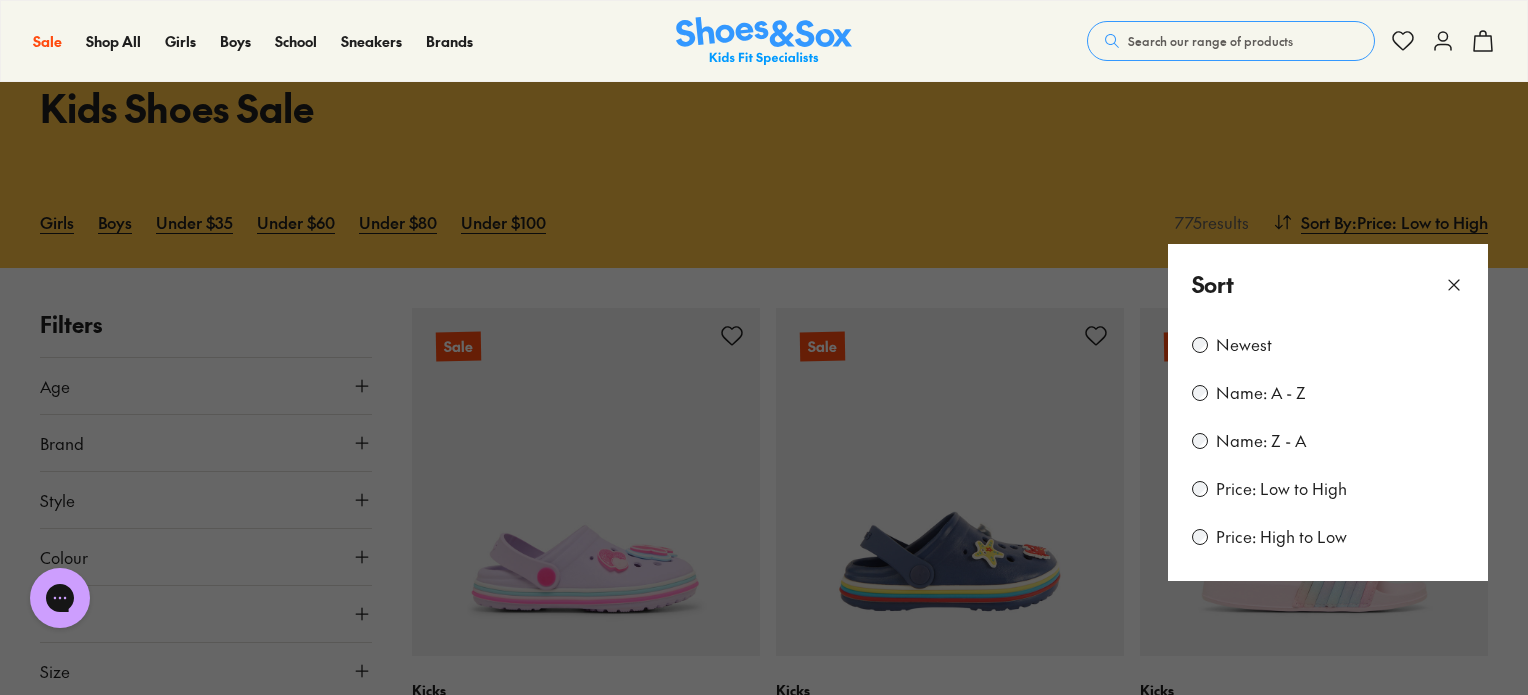 click 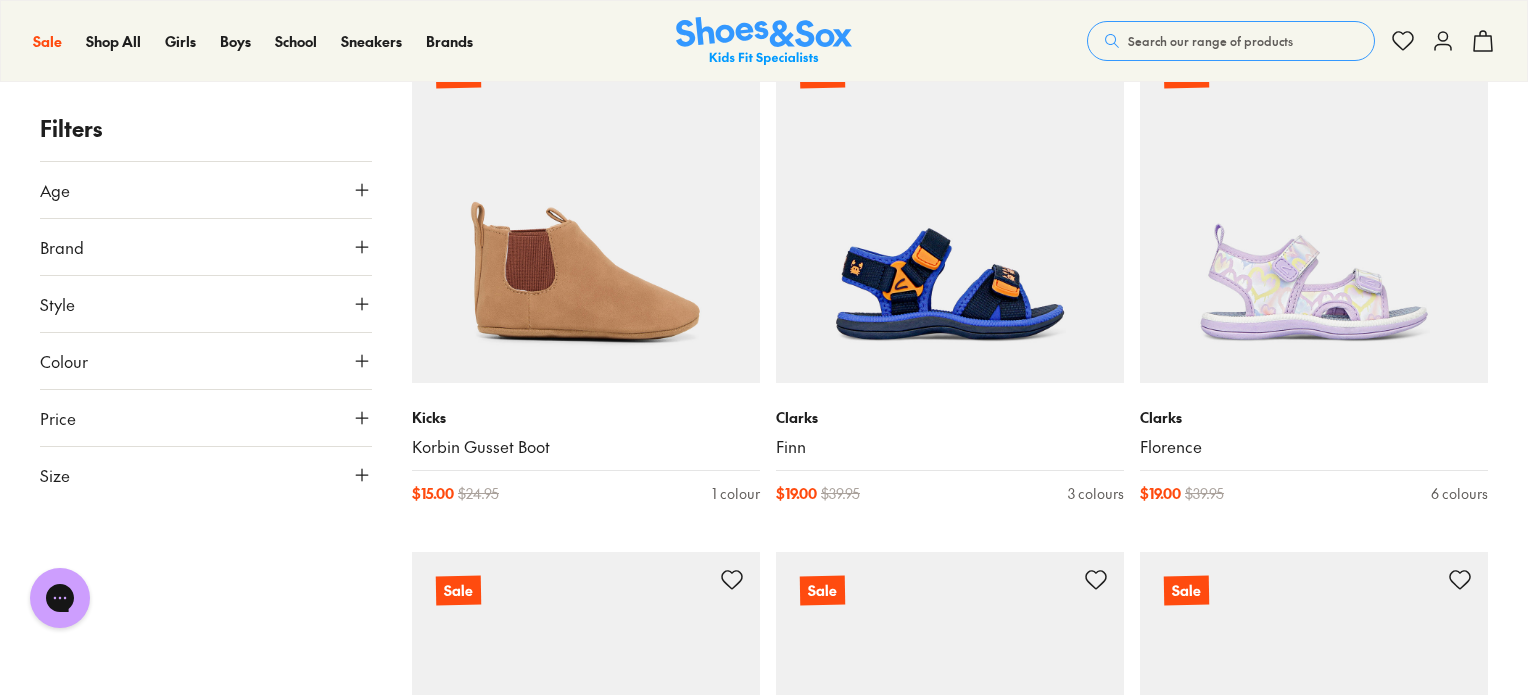 scroll, scrollTop: 3996, scrollLeft: 0, axis: vertical 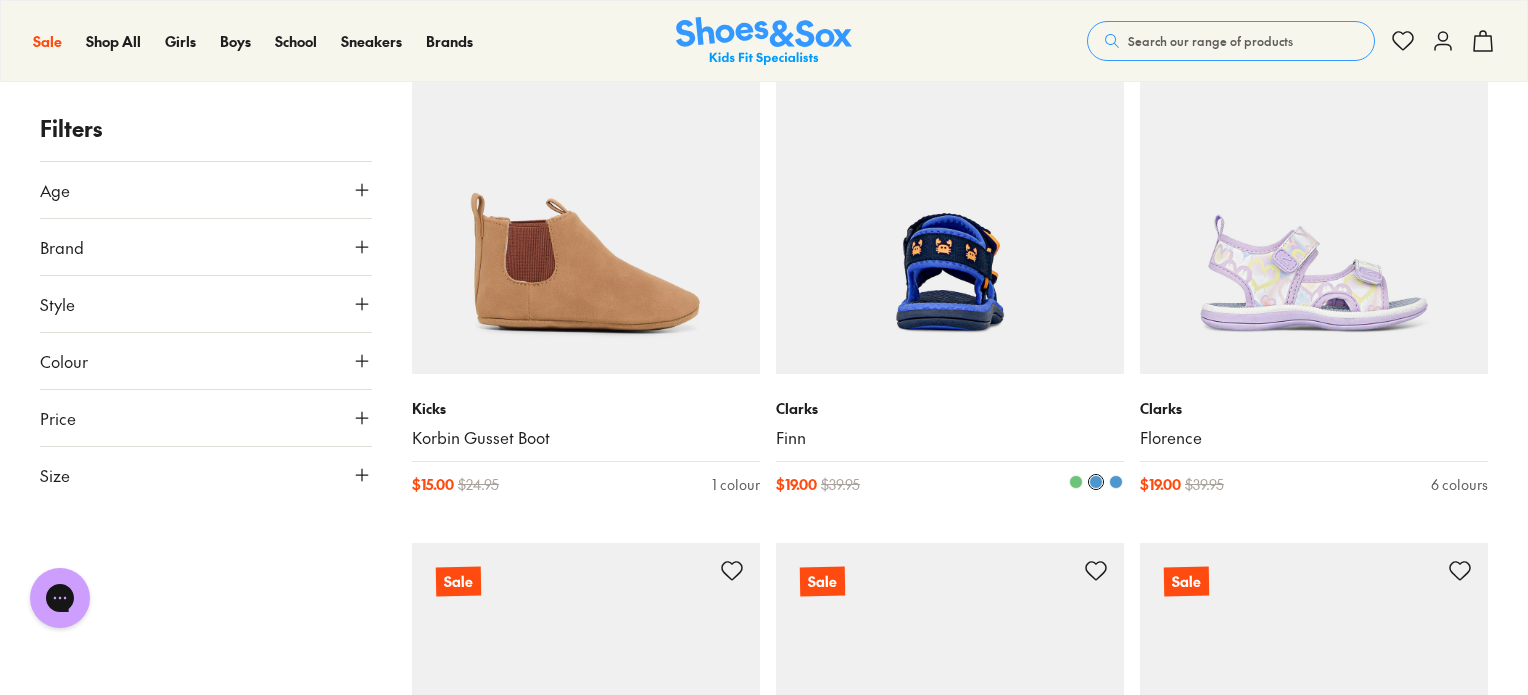 click at bounding box center (950, 200) 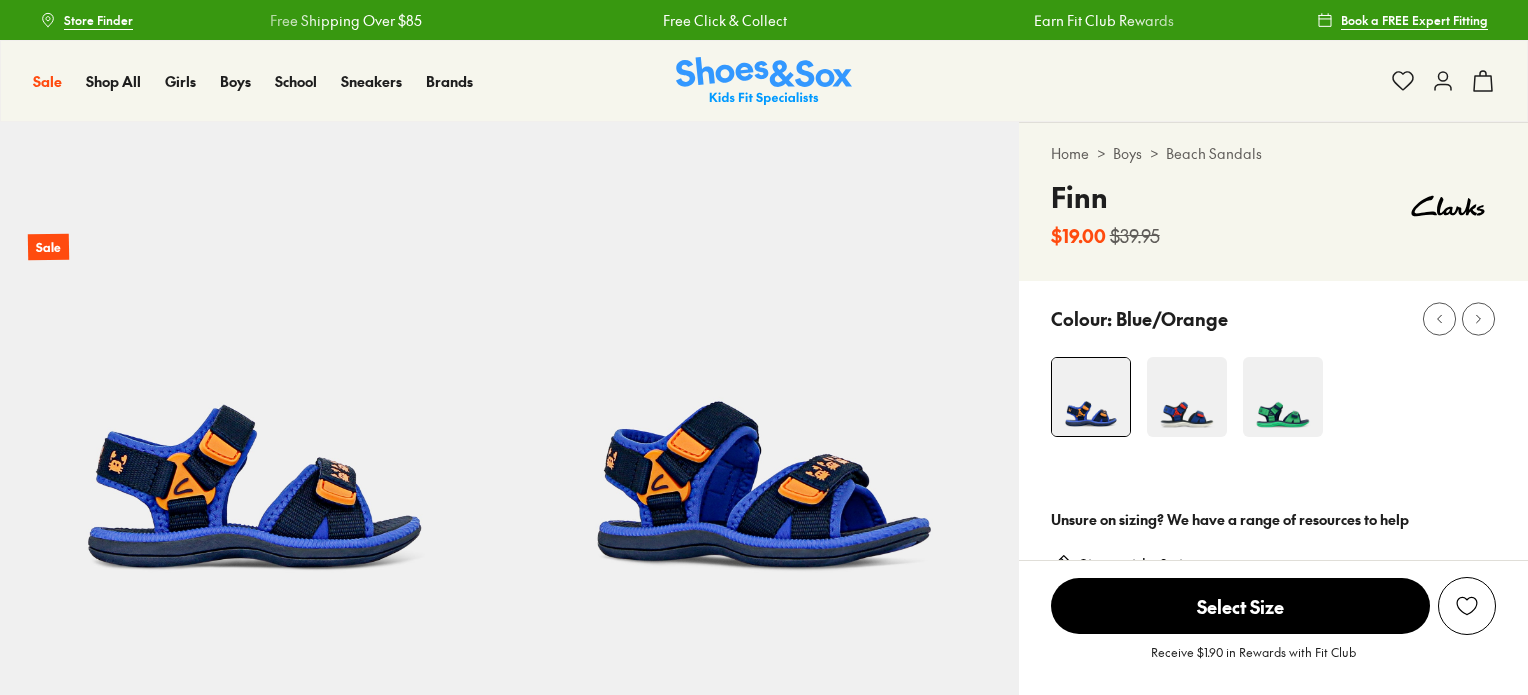 scroll, scrollTop: 0, scrollLeft: 0, axis: both 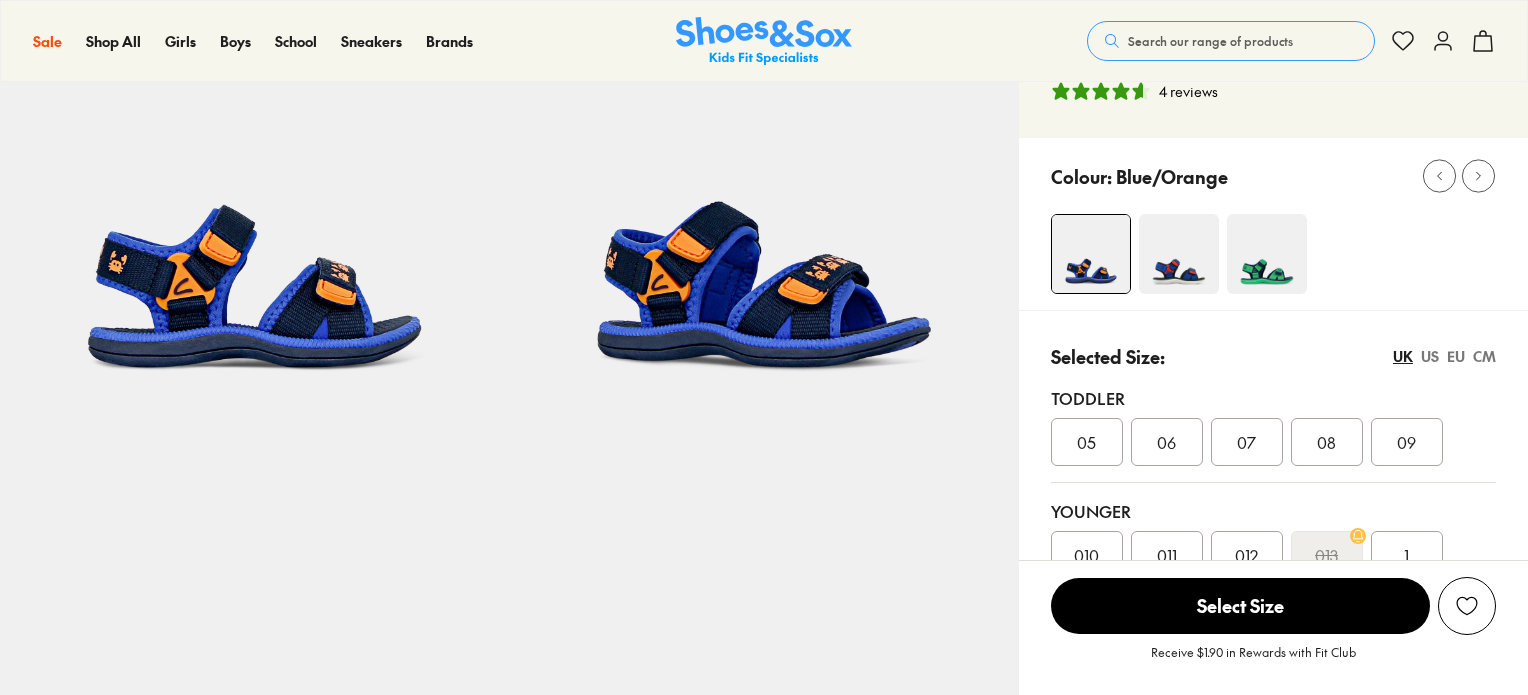select on "*" 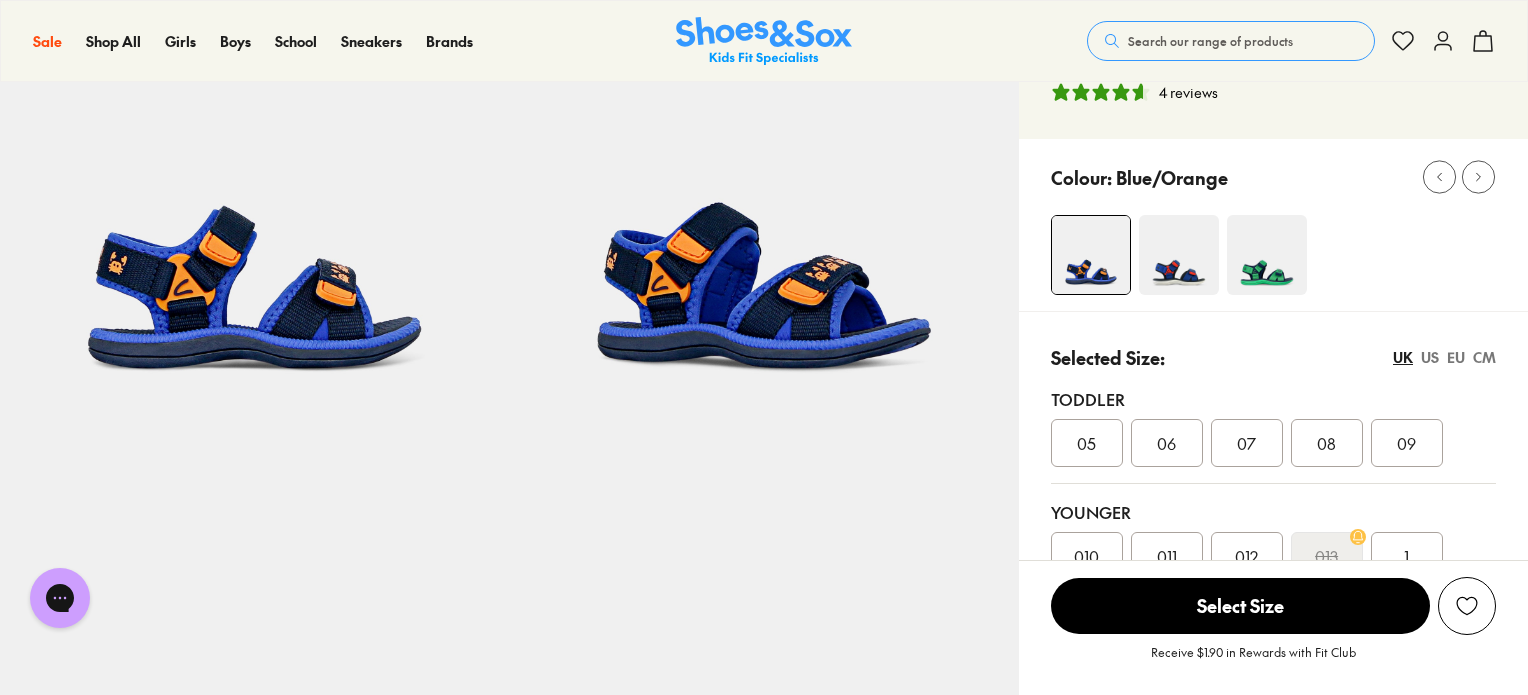 scroll, scrollTop: 200, scrollLeft: 0, axis: vertical 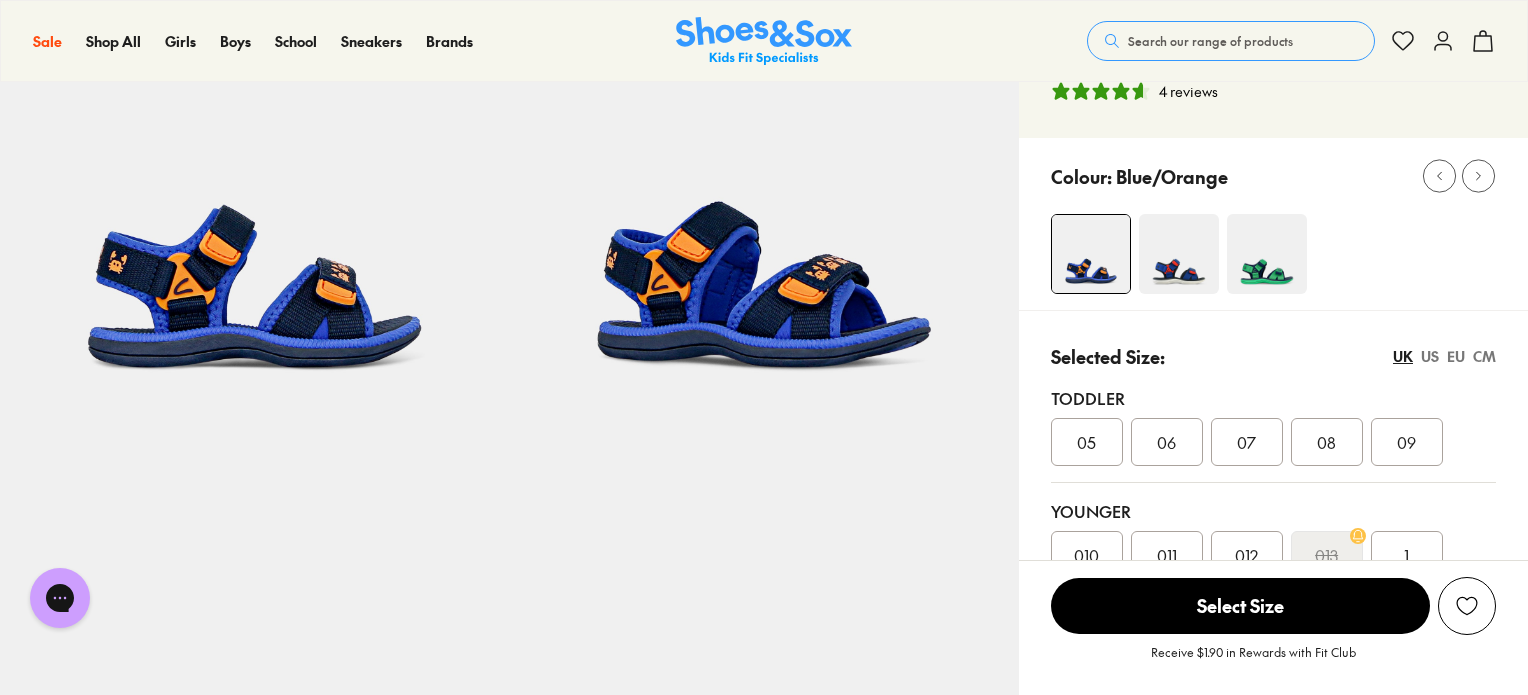 click at bounding box center [1179, 254] 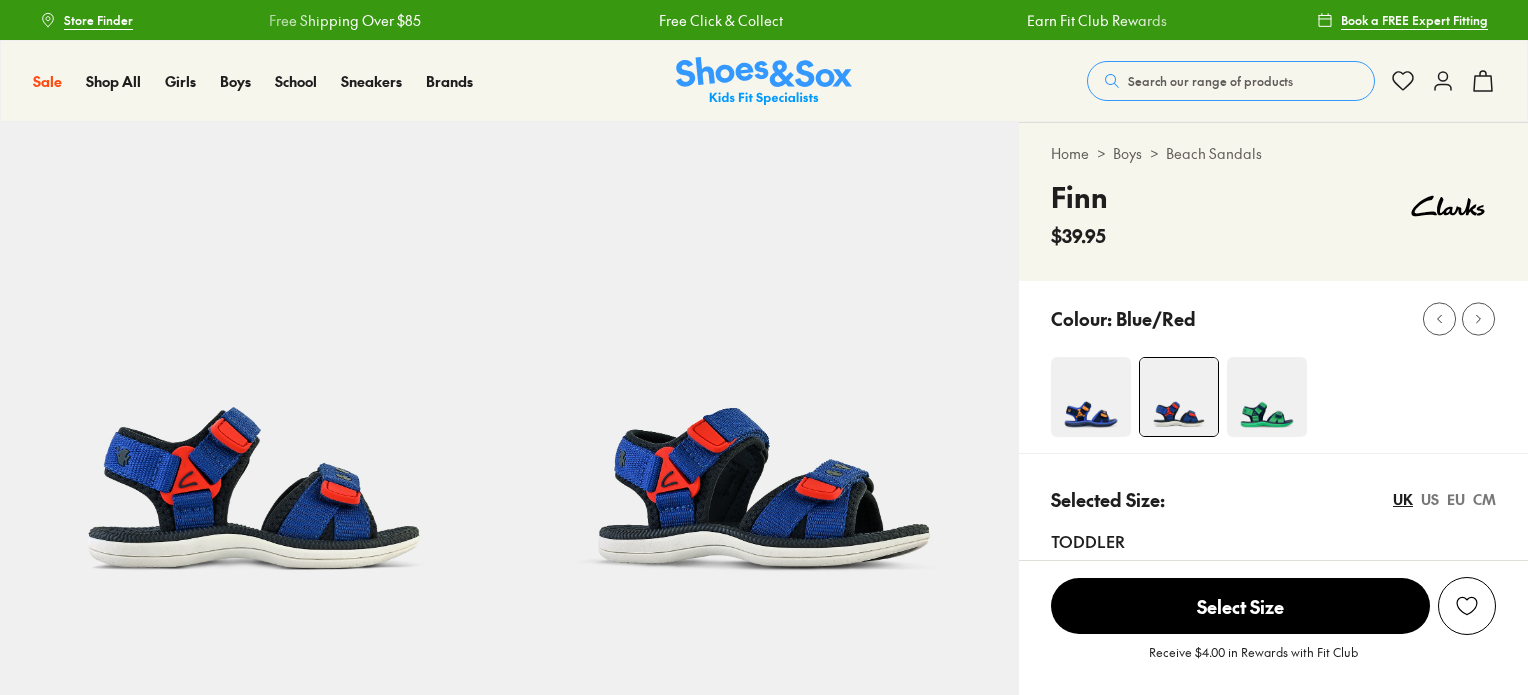 scroll, scrollTop: 0, scrollLeft: 0, axis: both 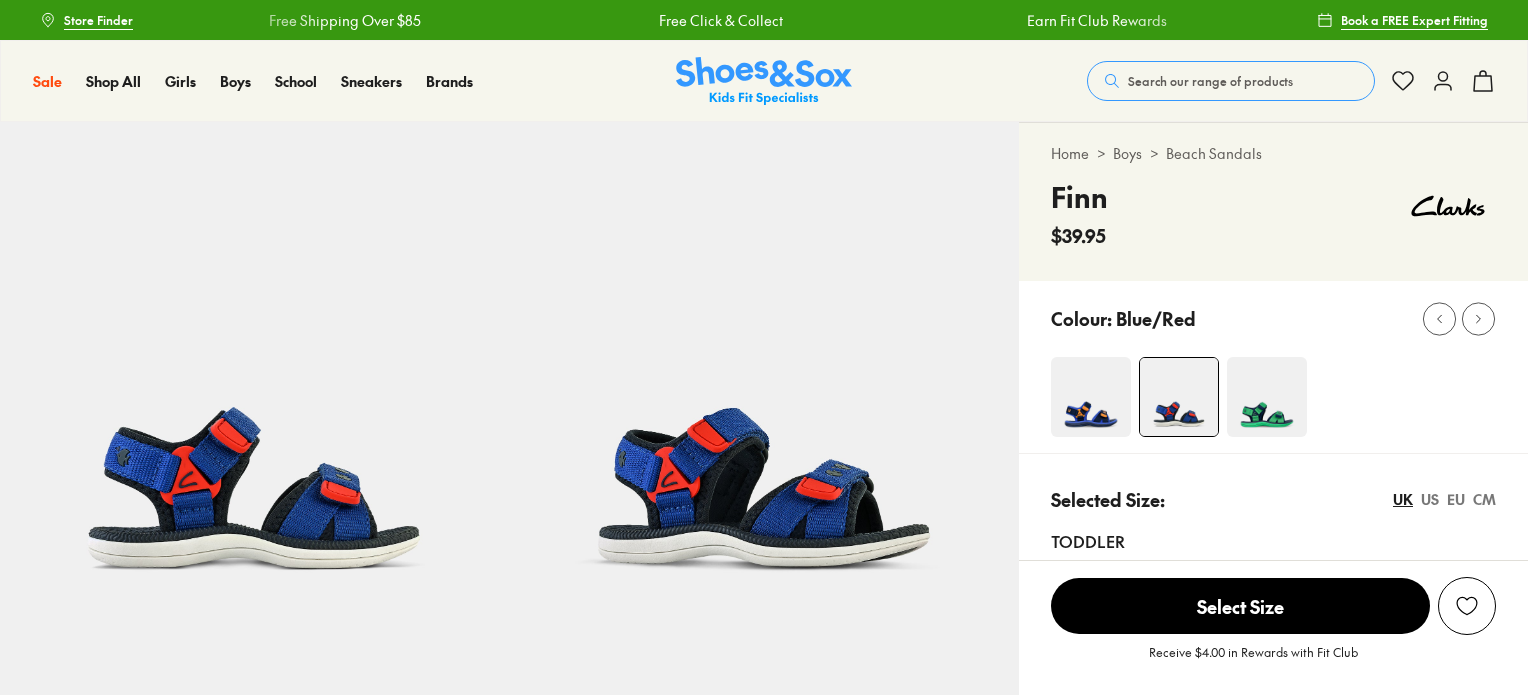 select on "*" 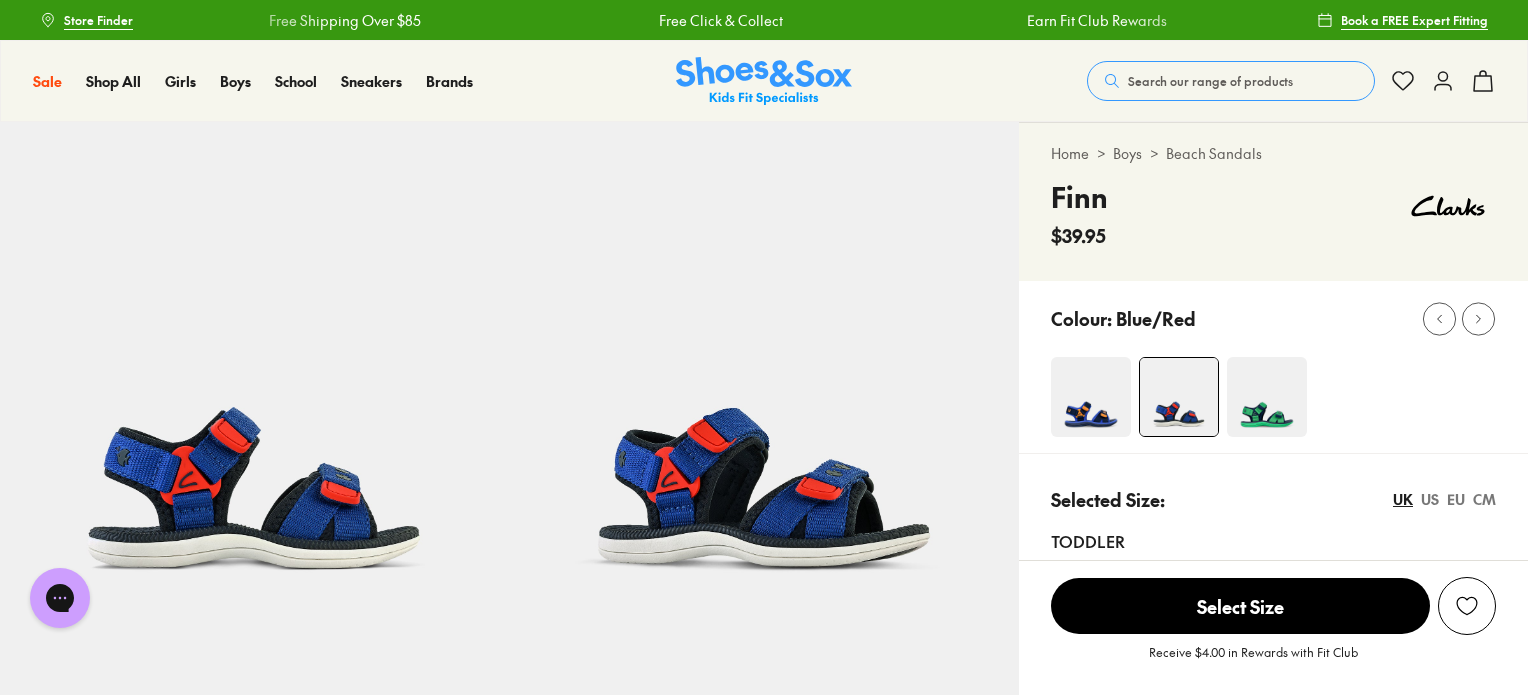 scroll, scrollTop: 0, scrollLeft: 0, axis: both 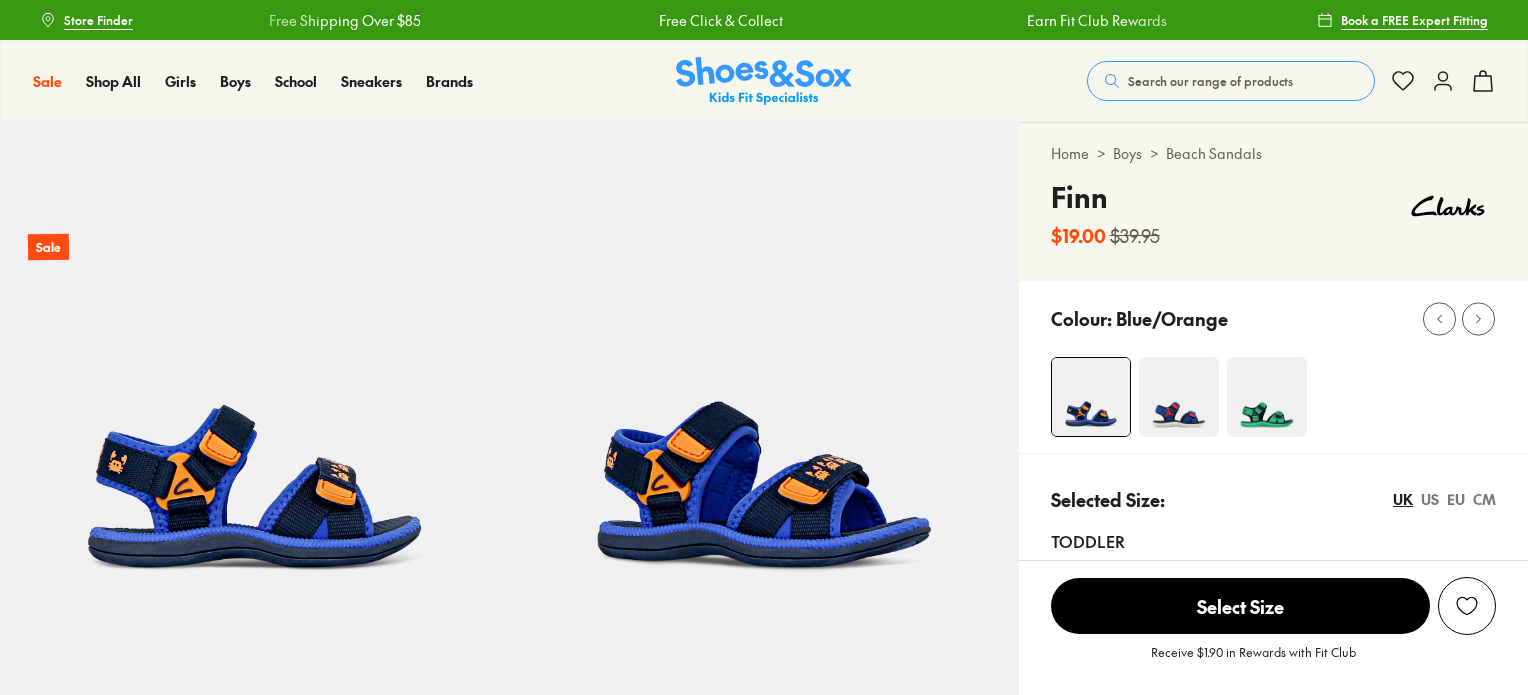 select on "*" 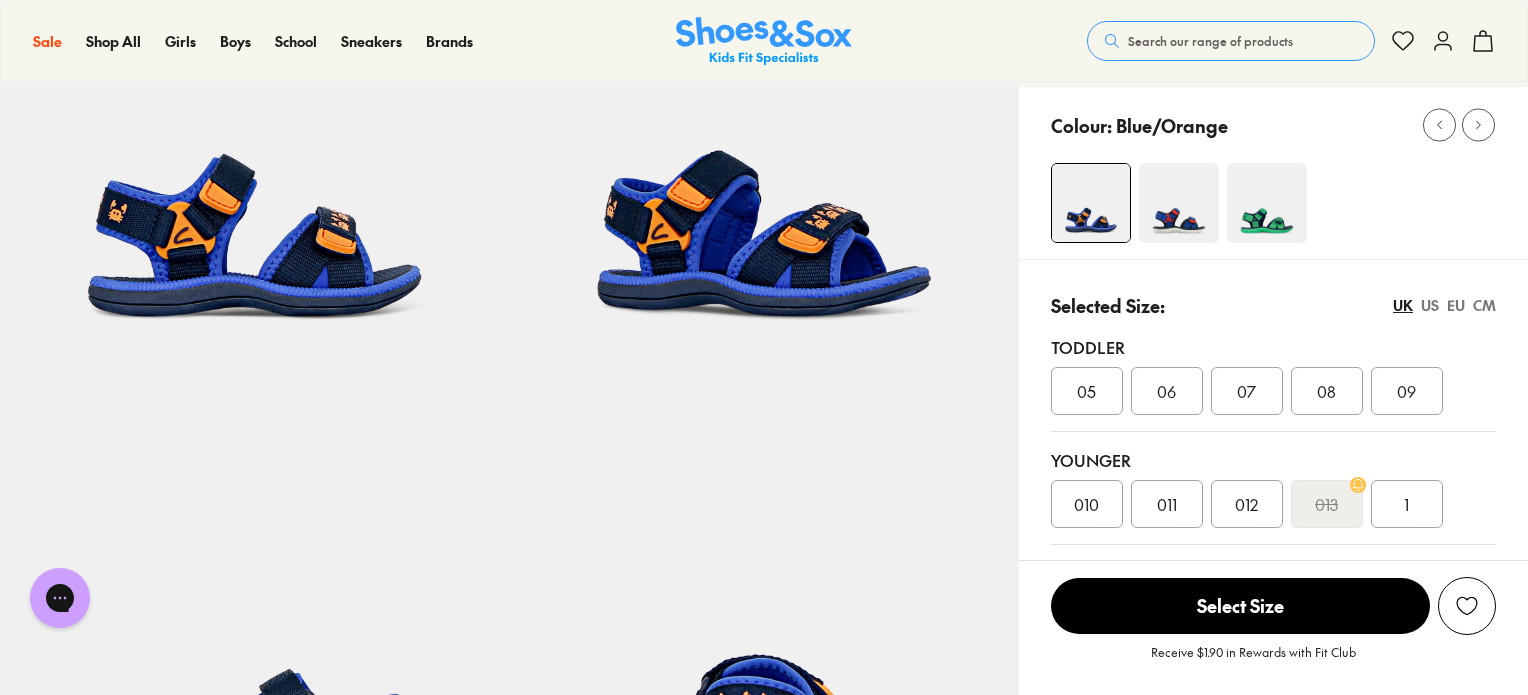 scroll, scrollTop: 300, scrollLeft: 0, axis: vertical 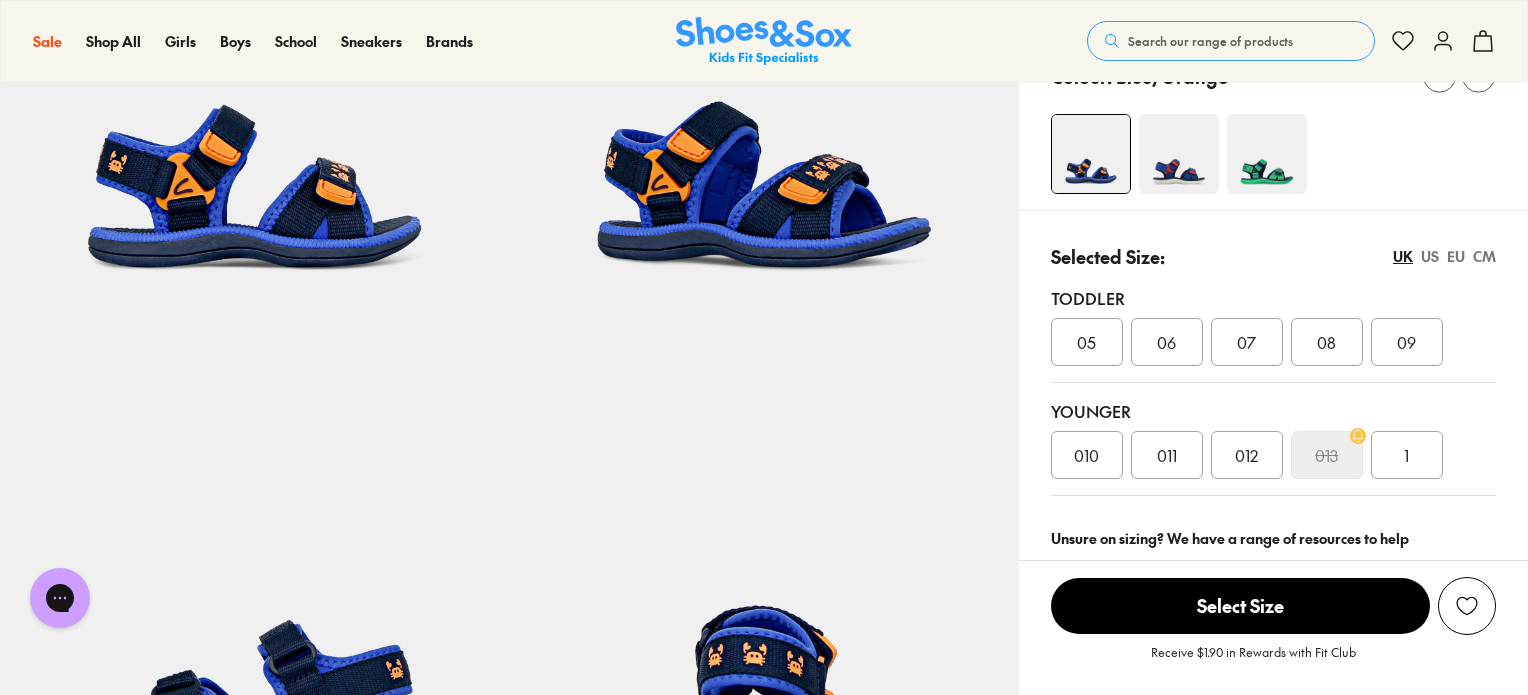 click on "US" at bounding box center [1430, 256] 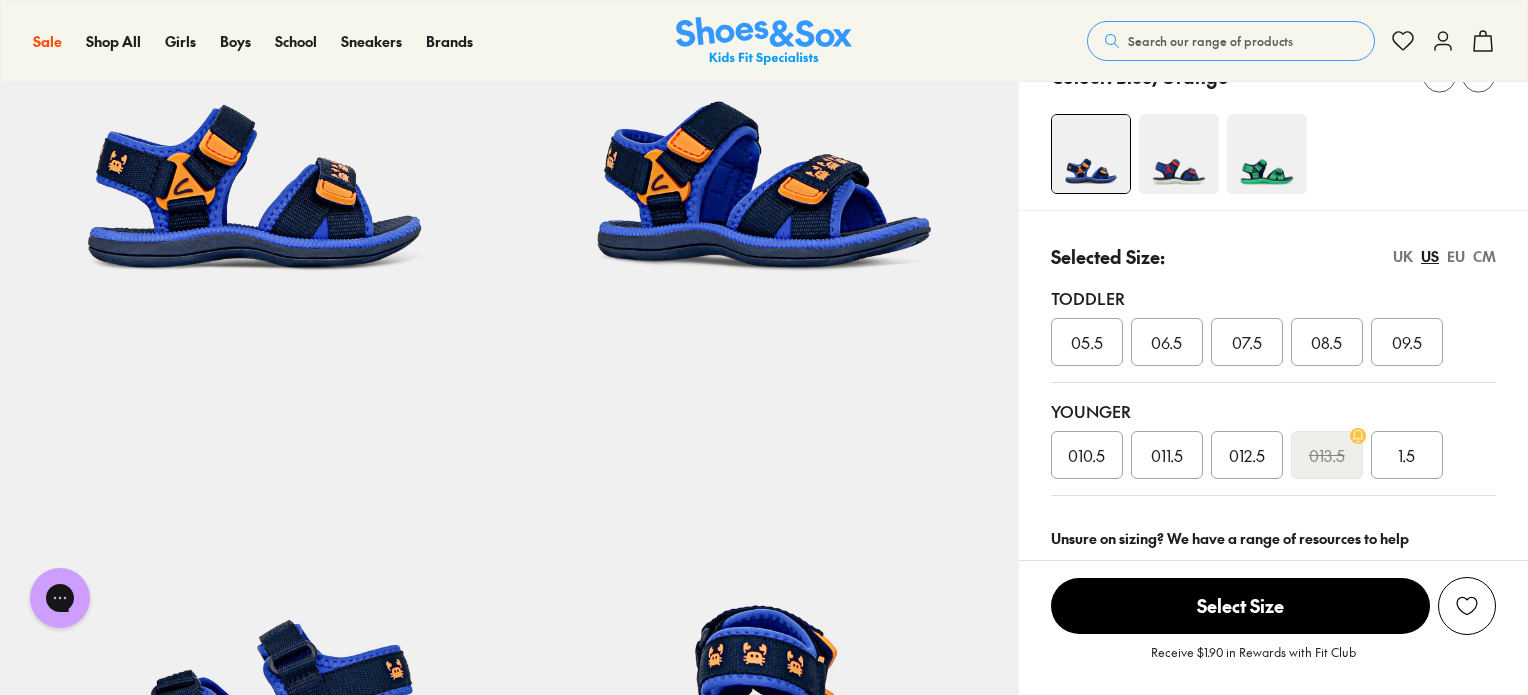 click on "UK" at bounding box center [1403, 256] 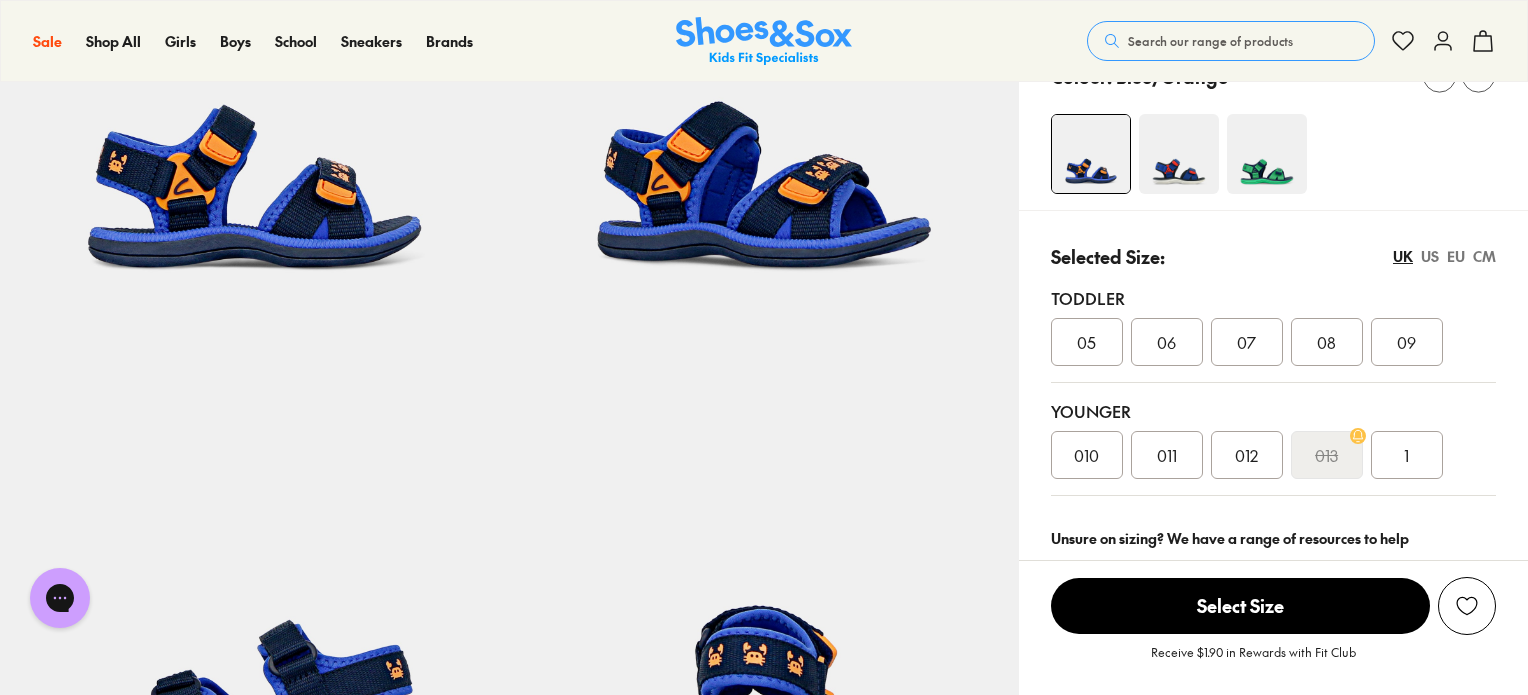 click on "US" at bounding box center [1430, 256] 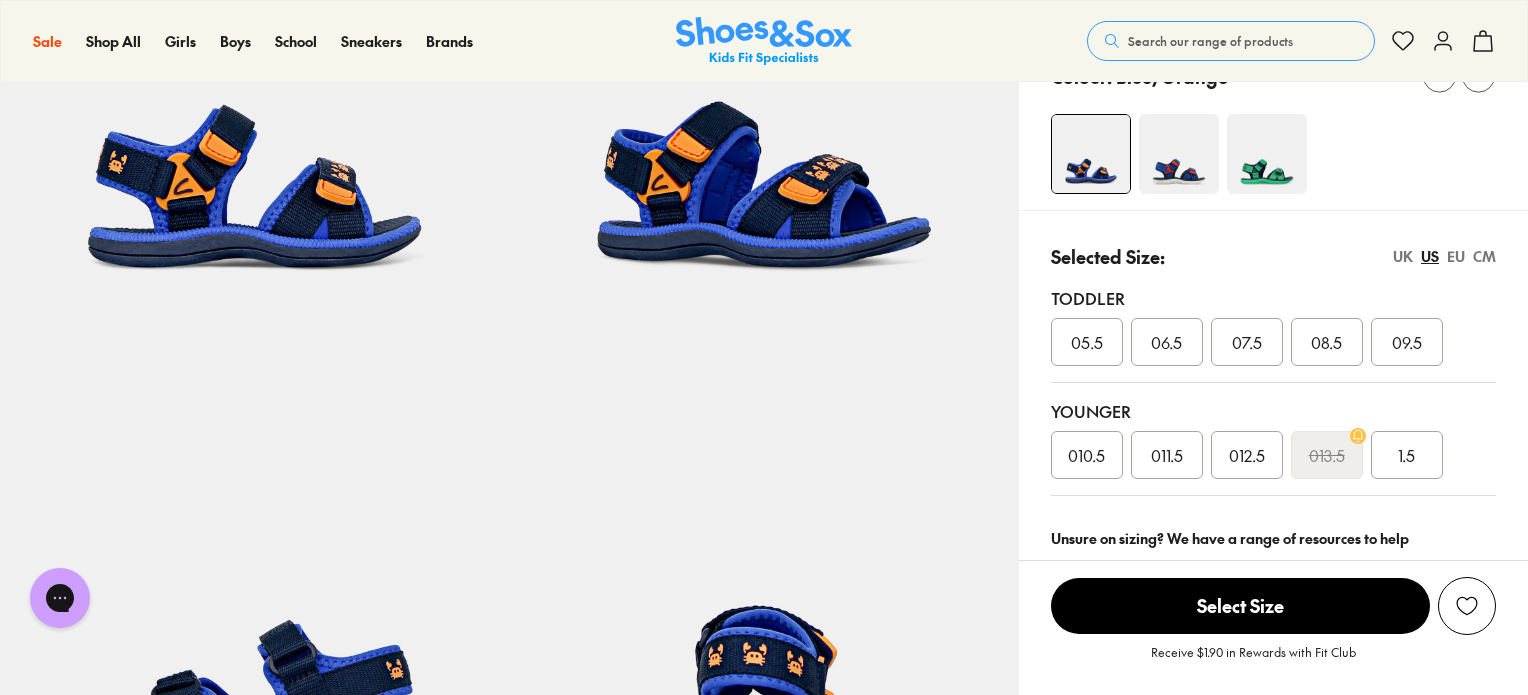 click on "UK" at bounding box center (1403, 256) 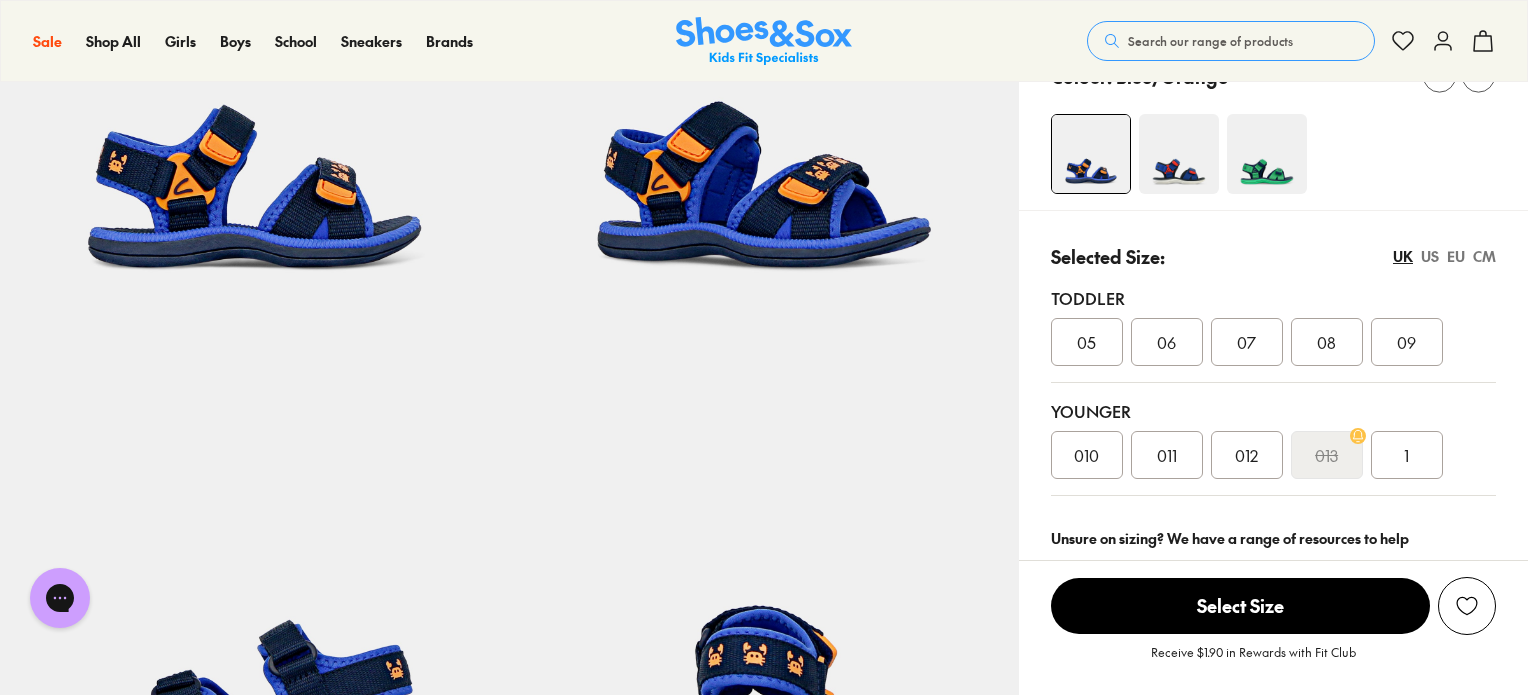 click on "010" at bounding box center [1086, 455] 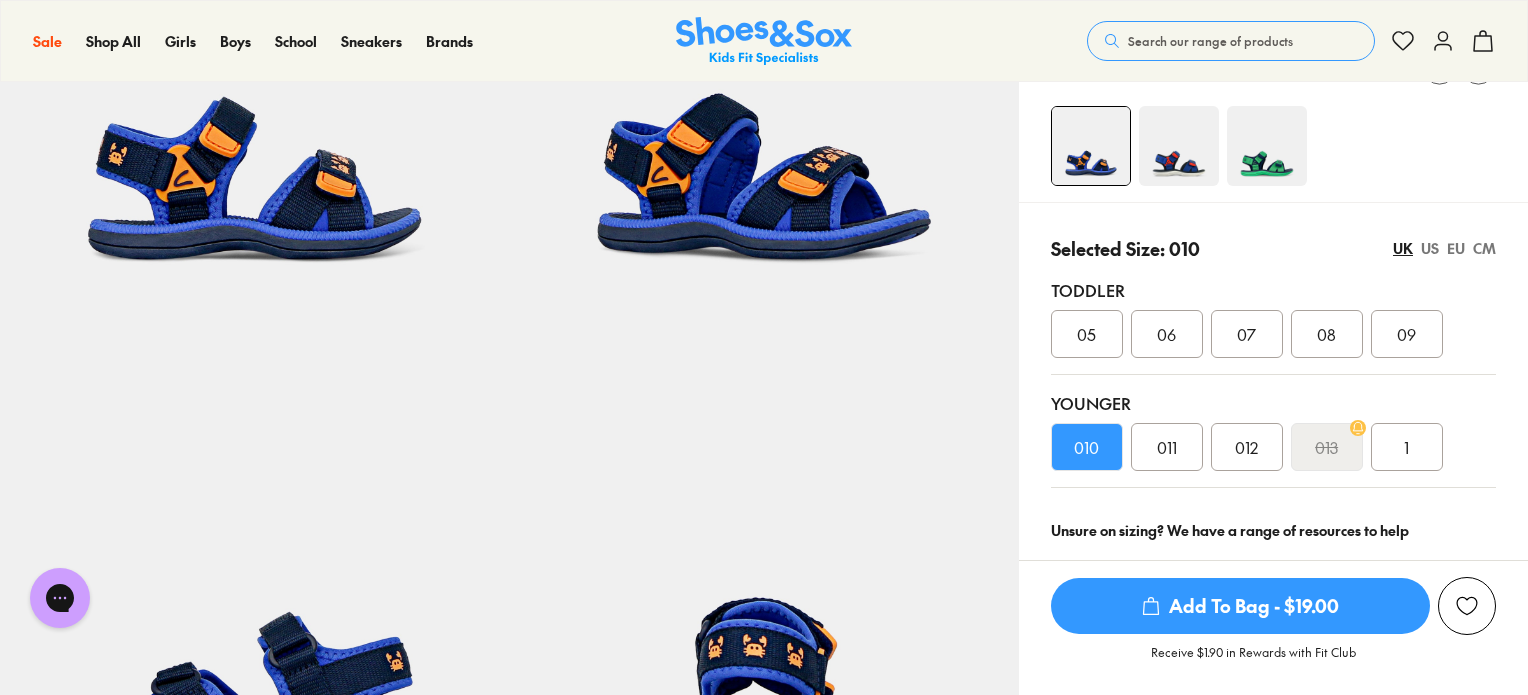 scroll, scrollTop: 200, scrollLeft: 0, axis: vertical 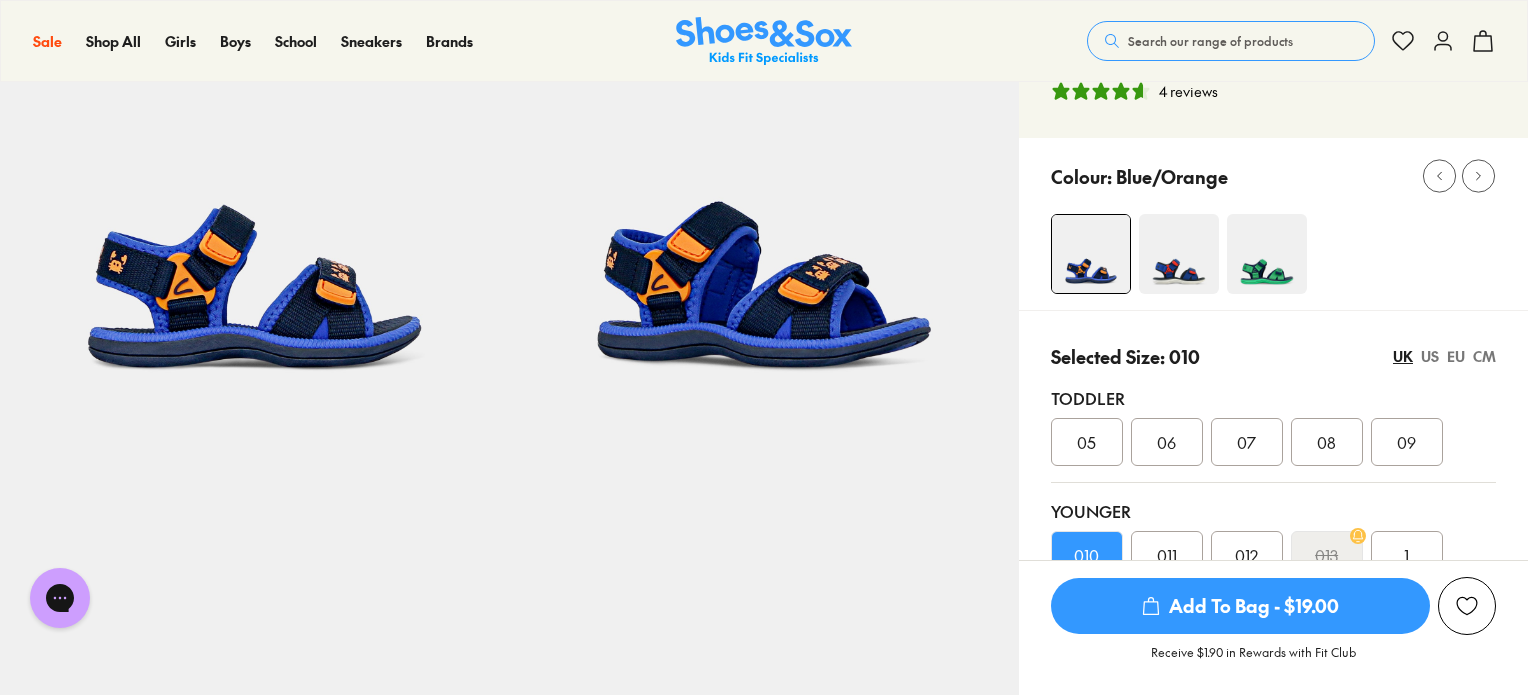click on "09" at bounding box center [1407, 442] 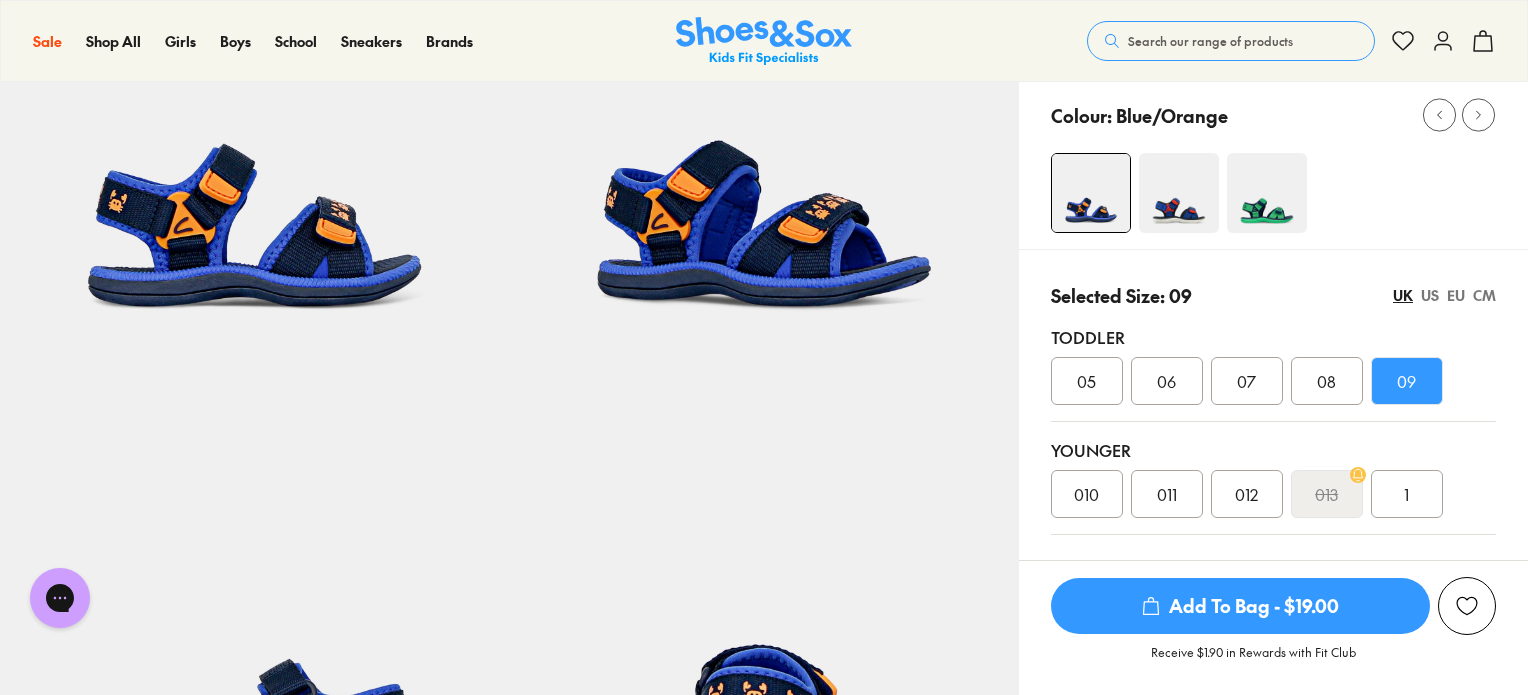 scroll, scrollTop: 100, scrollLeft: 0, axis: vertical 